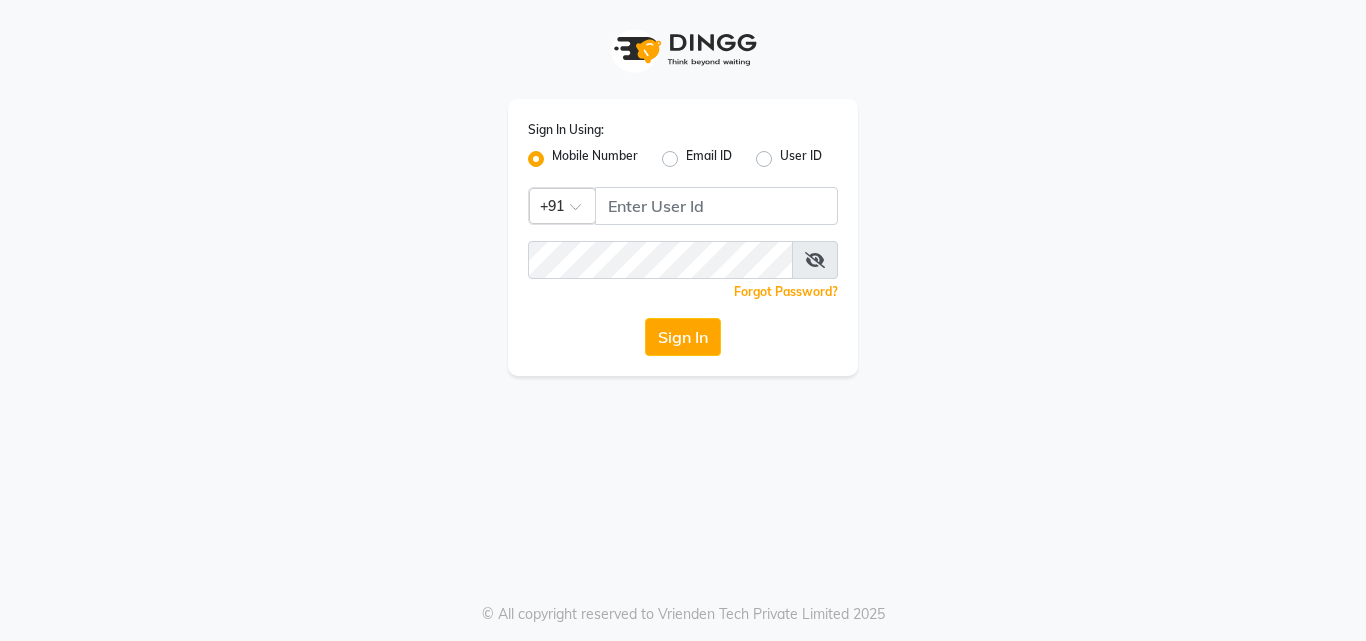 scroll, scrollTop: 0, scrollLeft: 0, axis: both 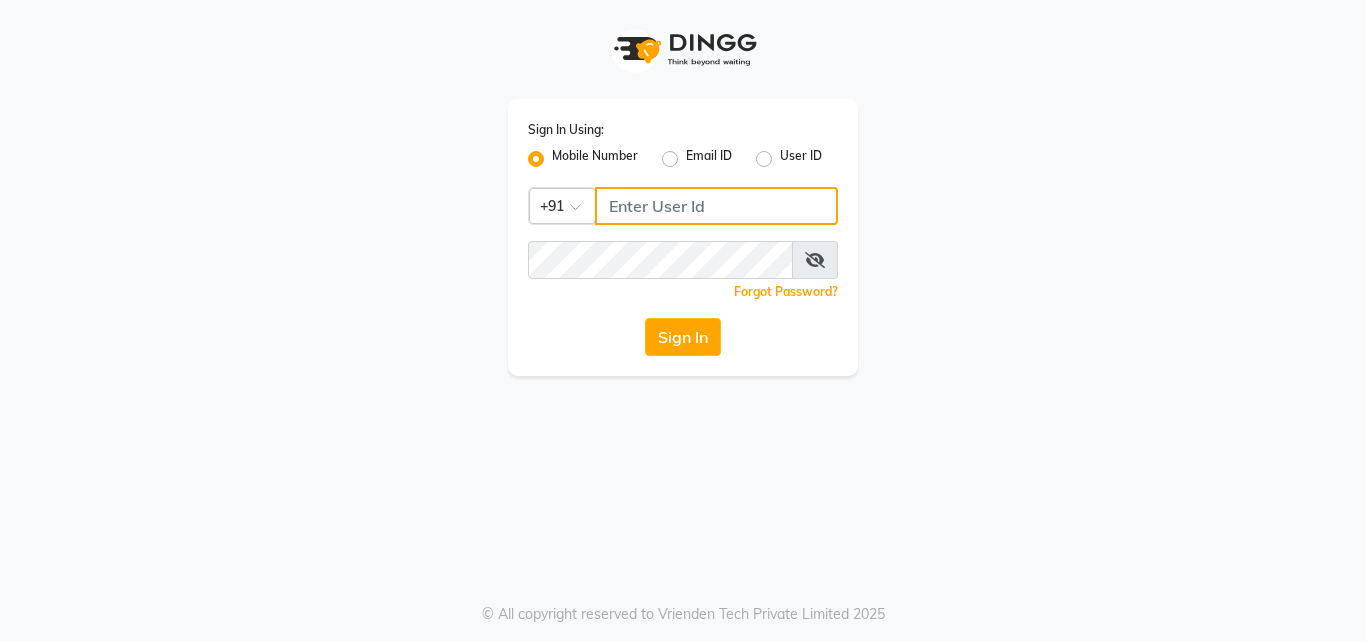 type on "[PHONE]" 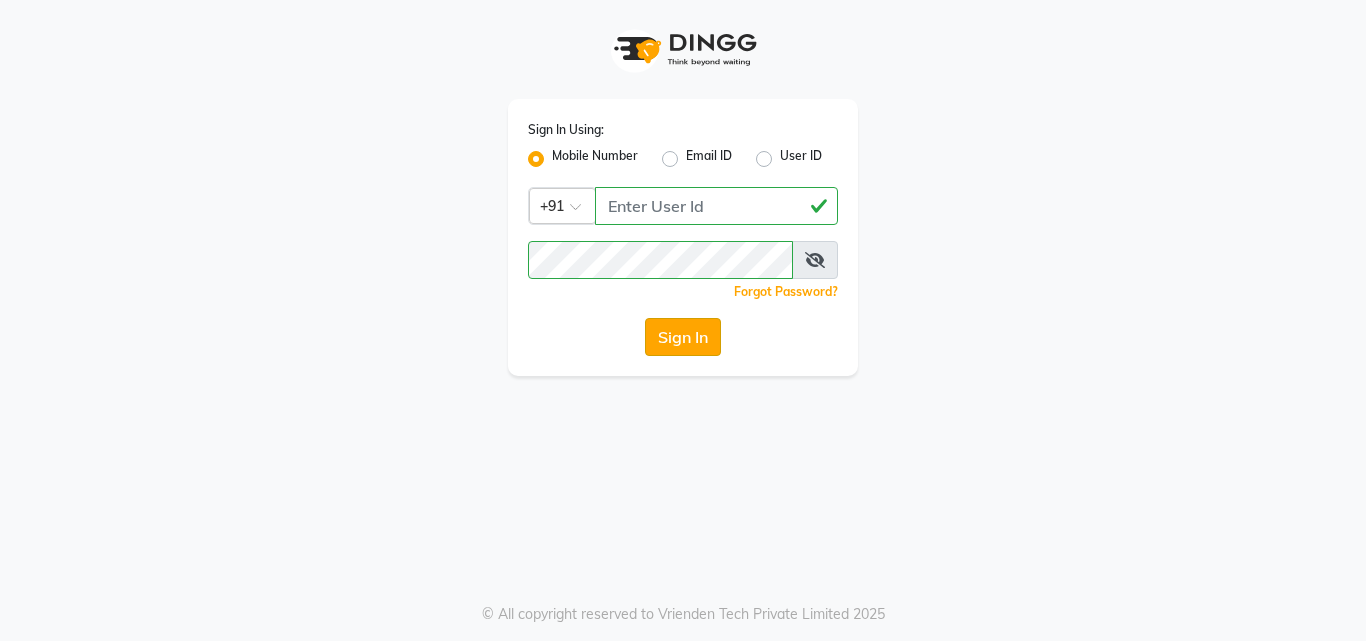 click on "Sign In" 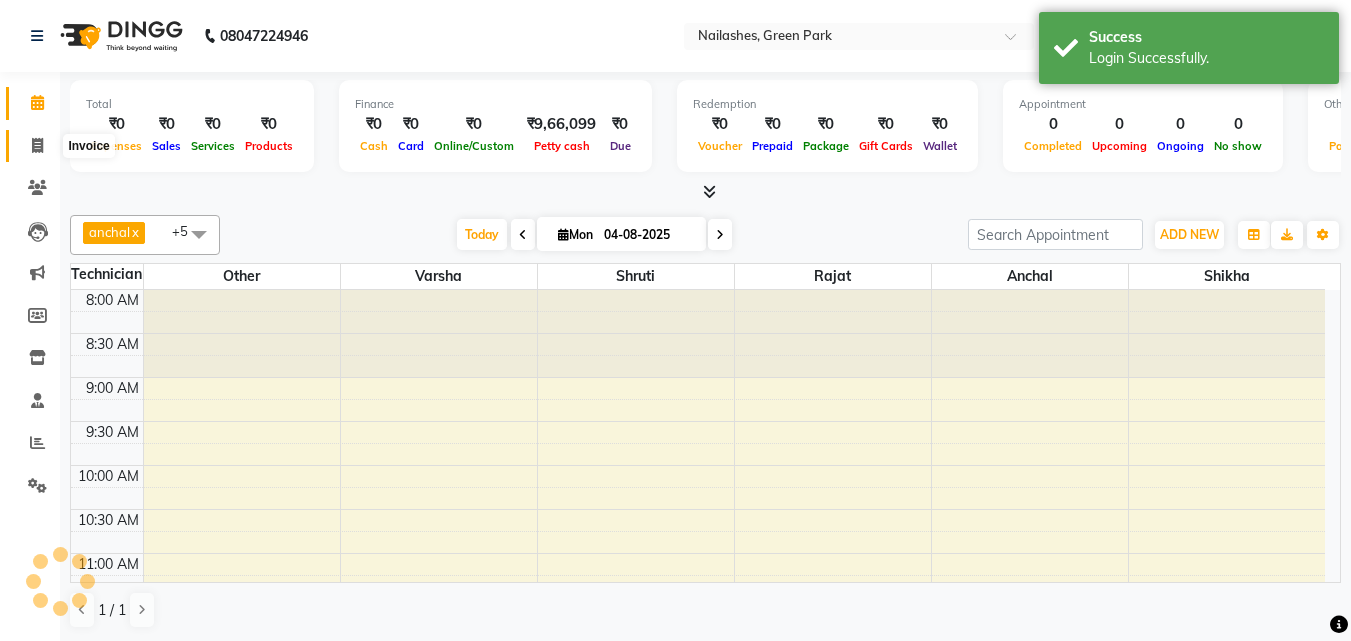 click 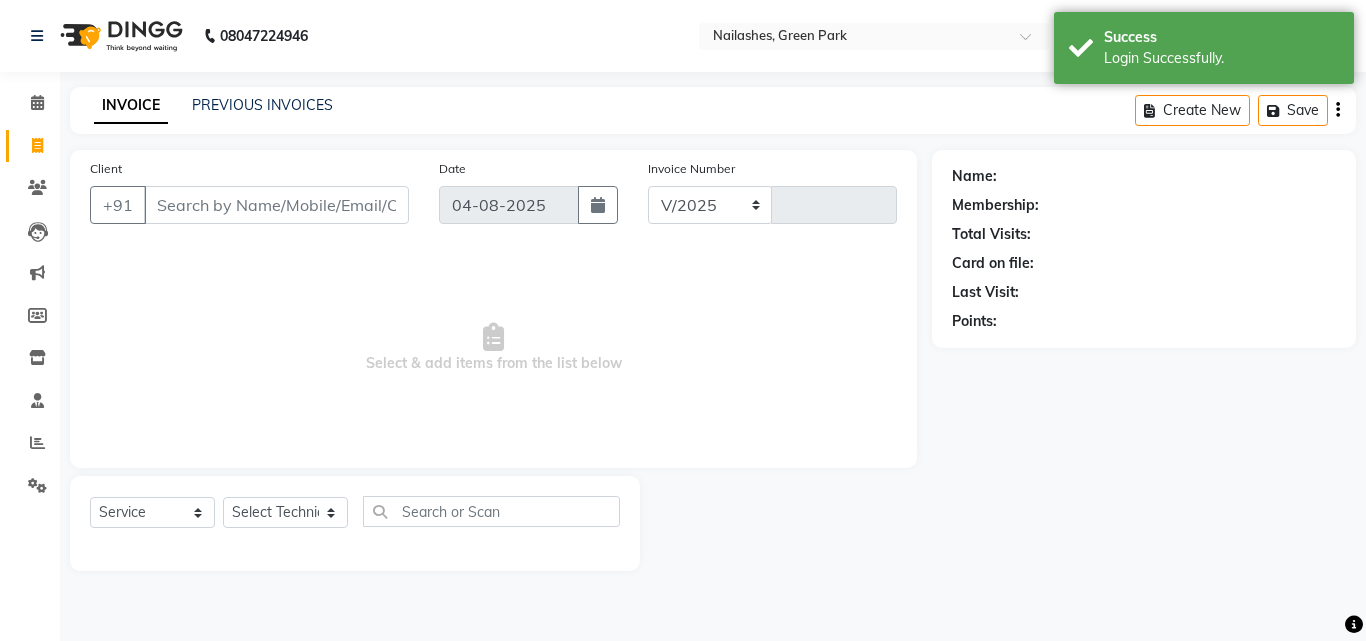 select on "3755" 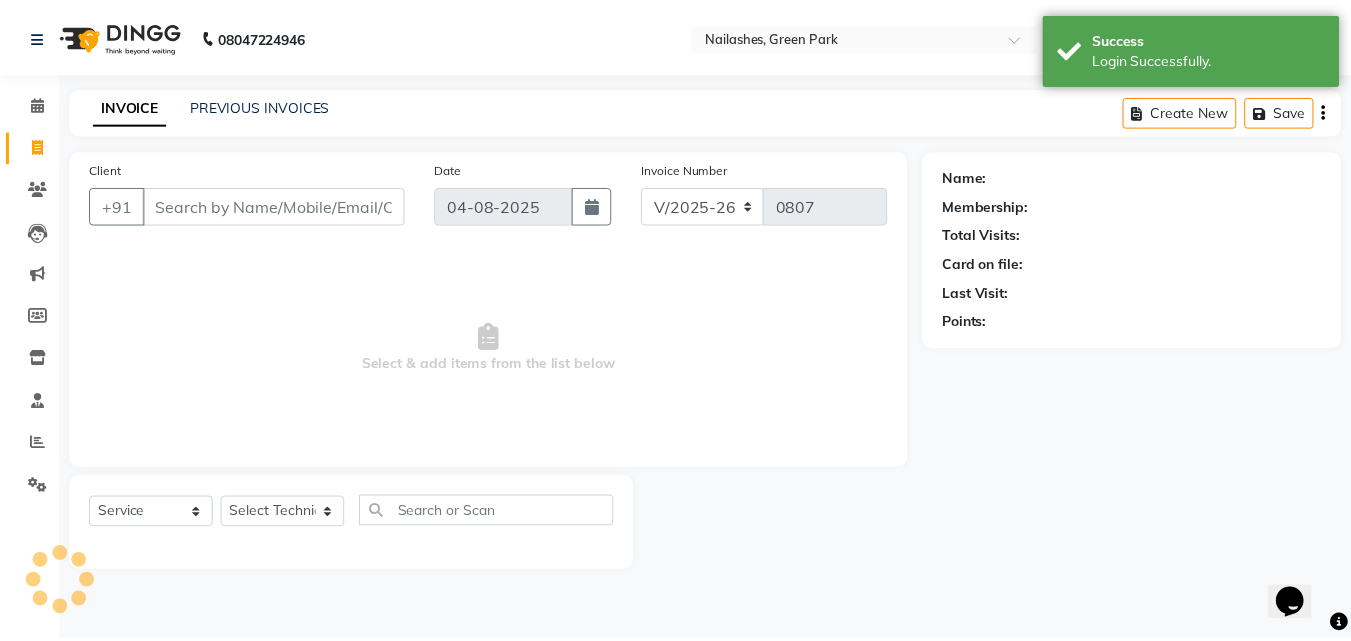 scroll, scrollTop: 0, scrollLeft: 0, axis: both 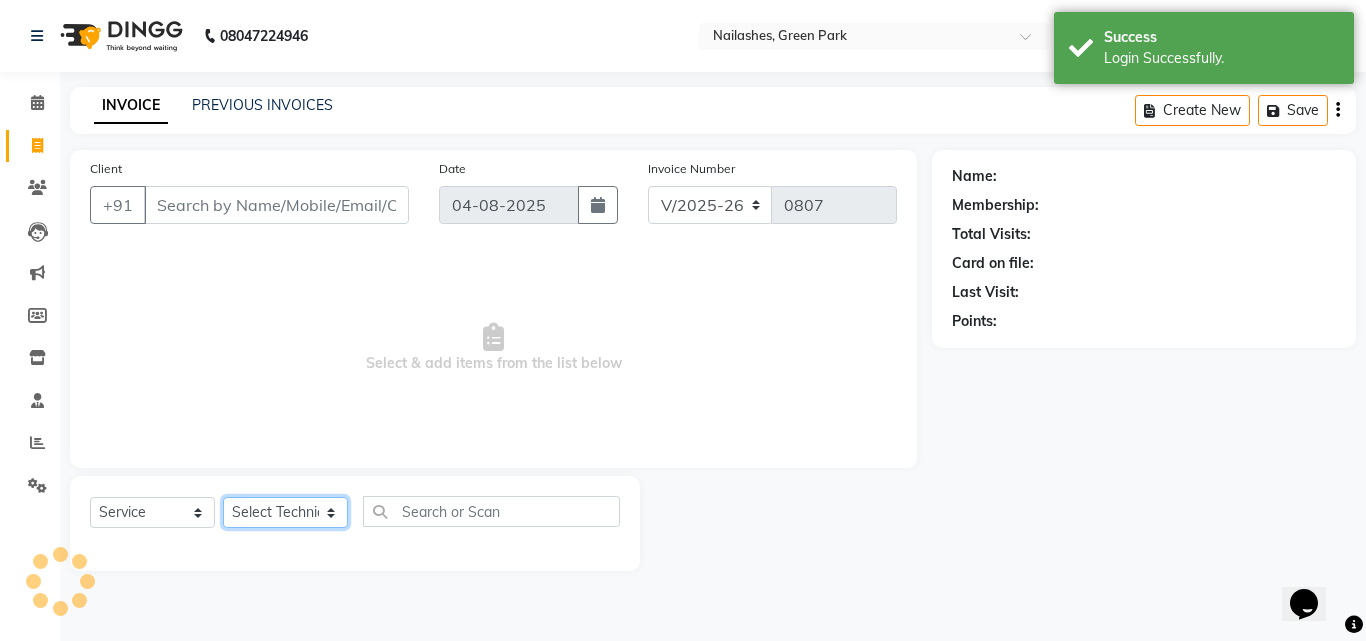click on "Select Technician anchal Other  rajat shikha Shruti Varsha" 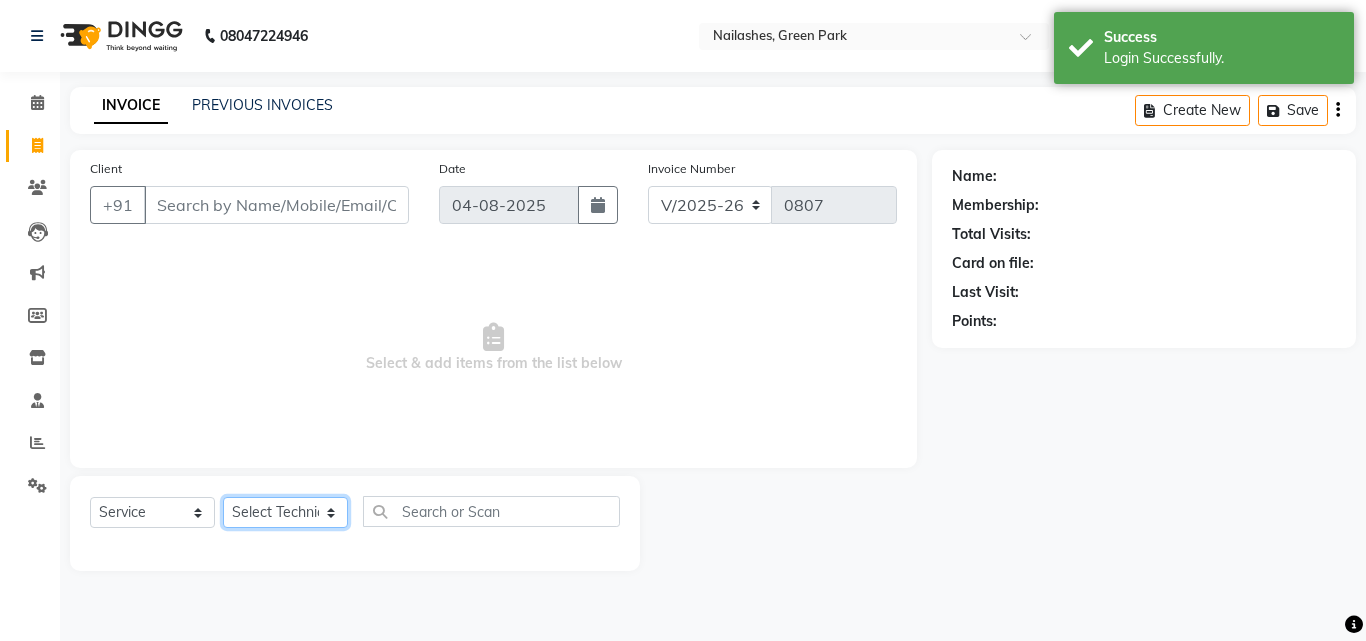 select on "[POSTAL_CODE]" 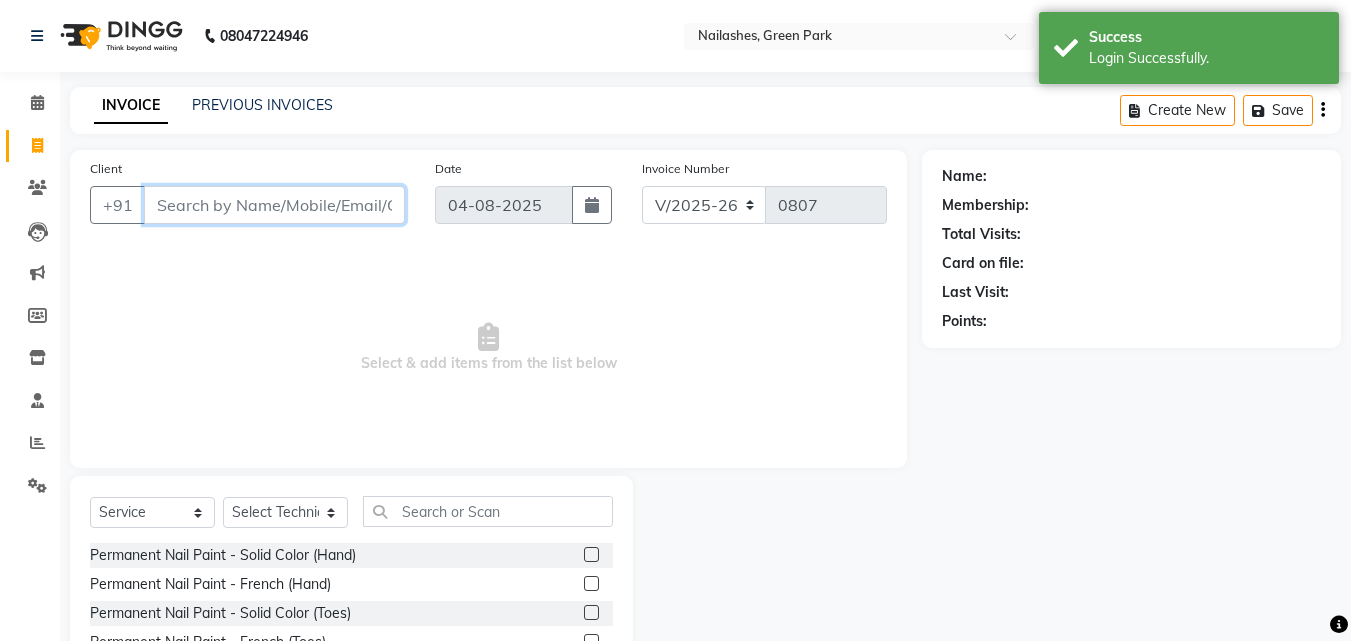 click on "Client" at bounding box center [274, 205] 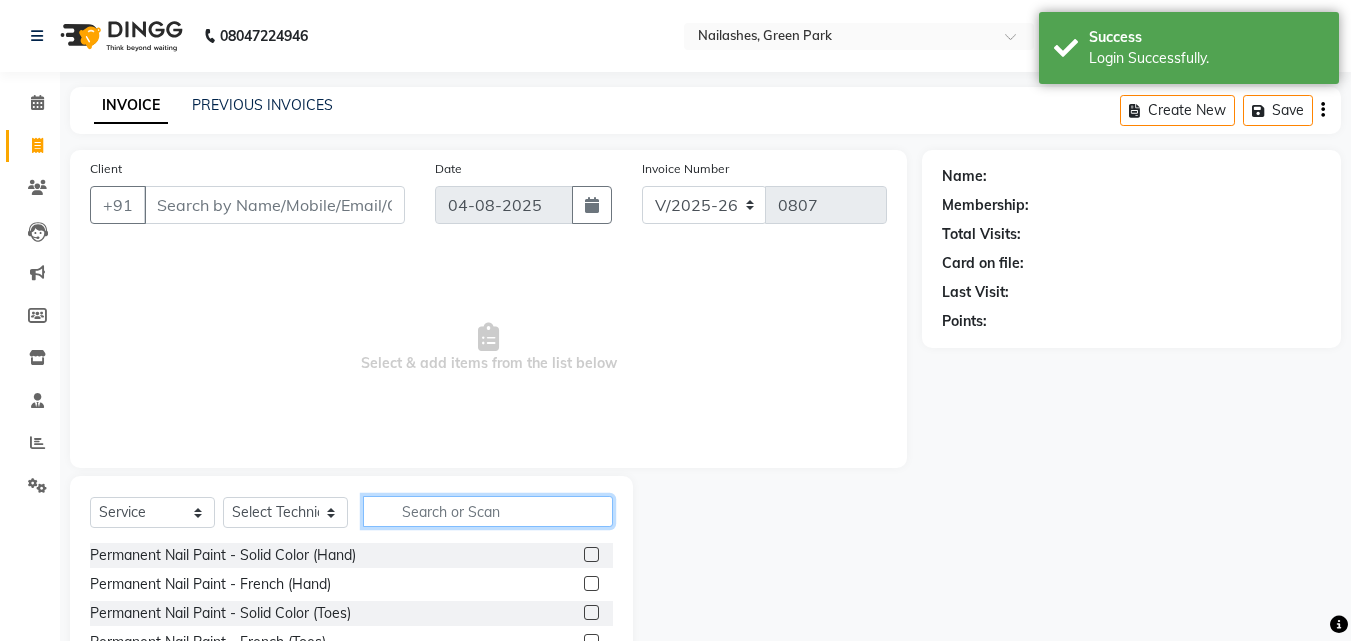 click 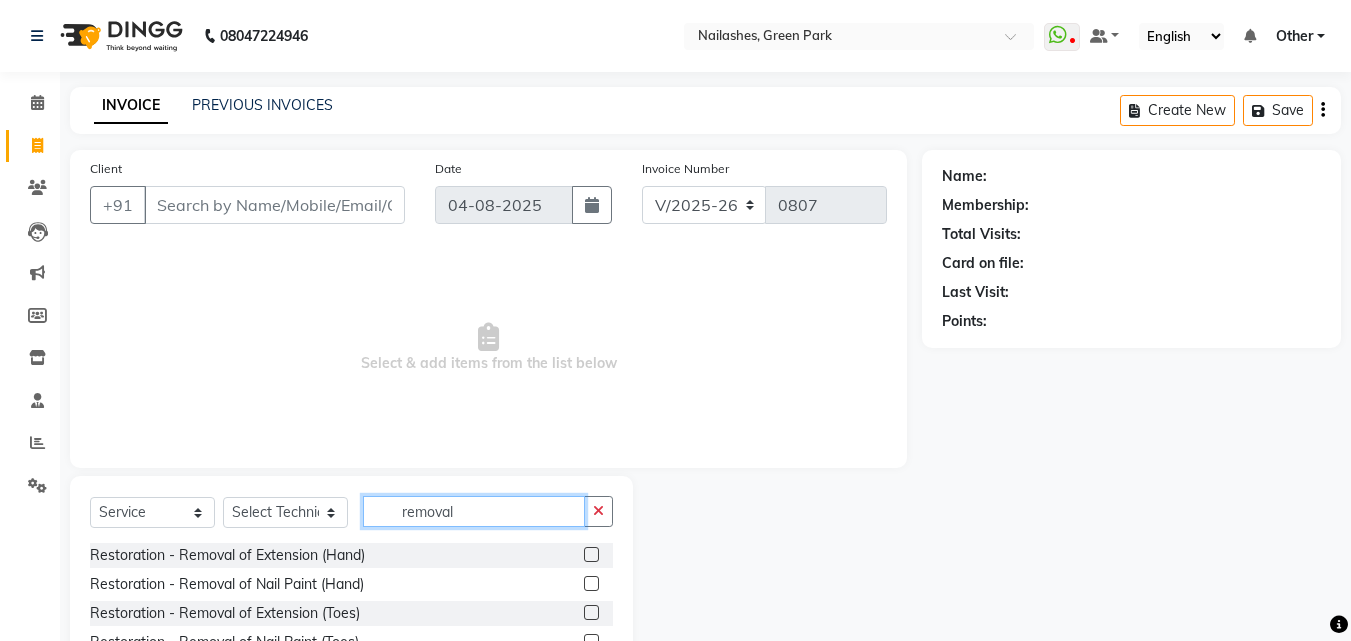 type on "removal" 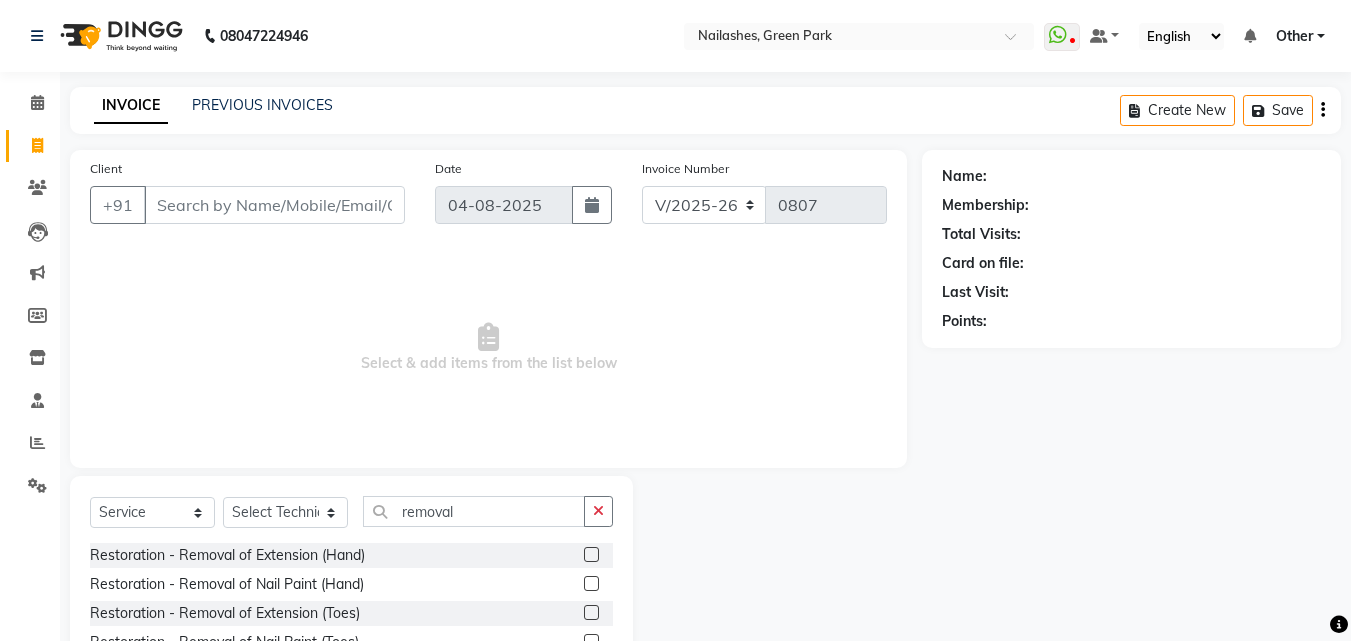 click 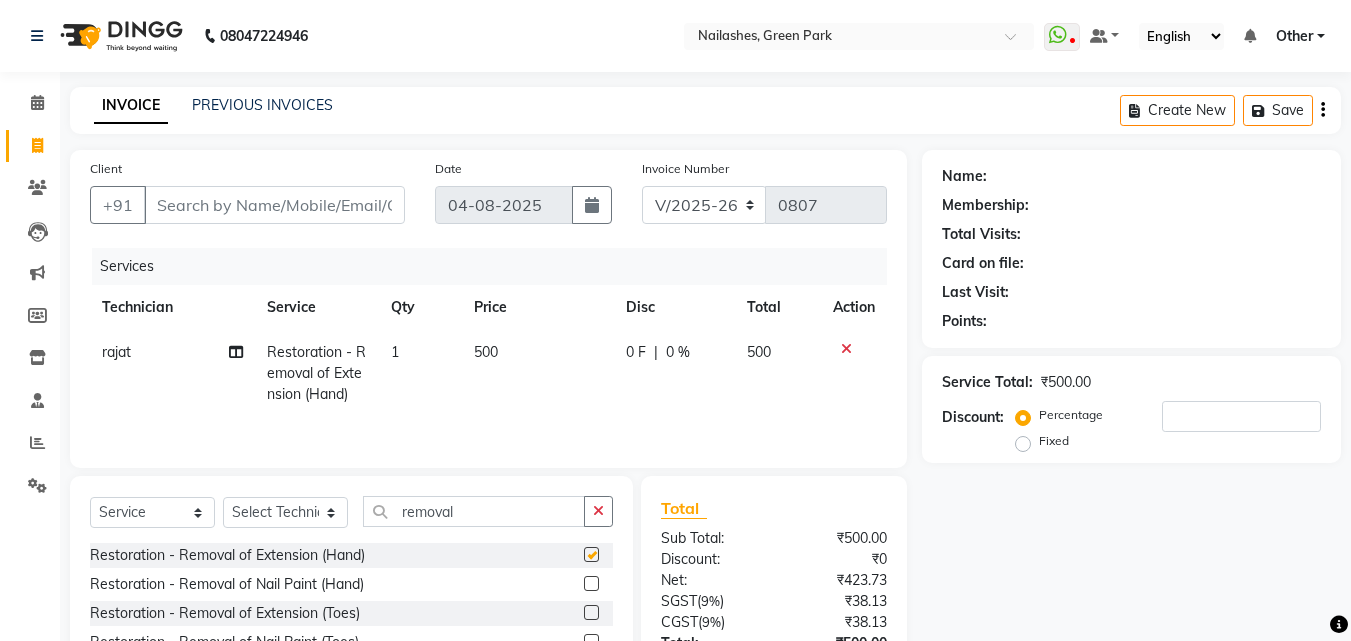 checkbox on "false" 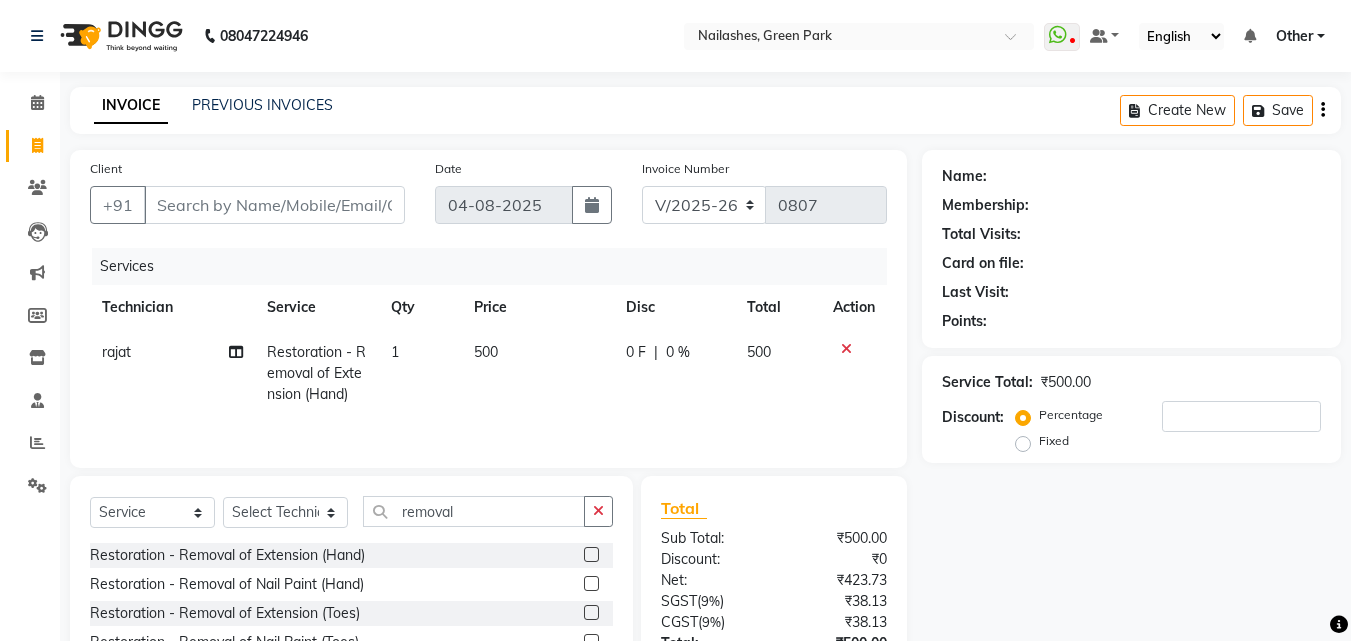 click on "500" 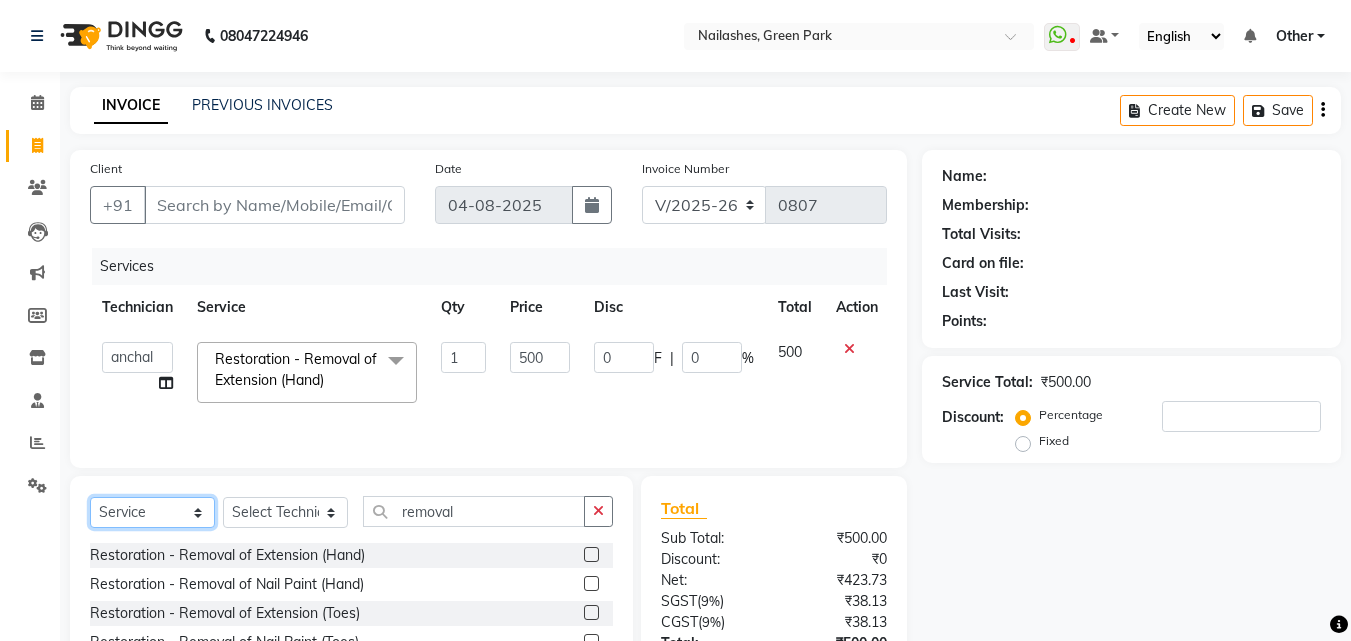 click on "Select  Service  Product  Membership  Package Voucher Prepaid Gift Card" 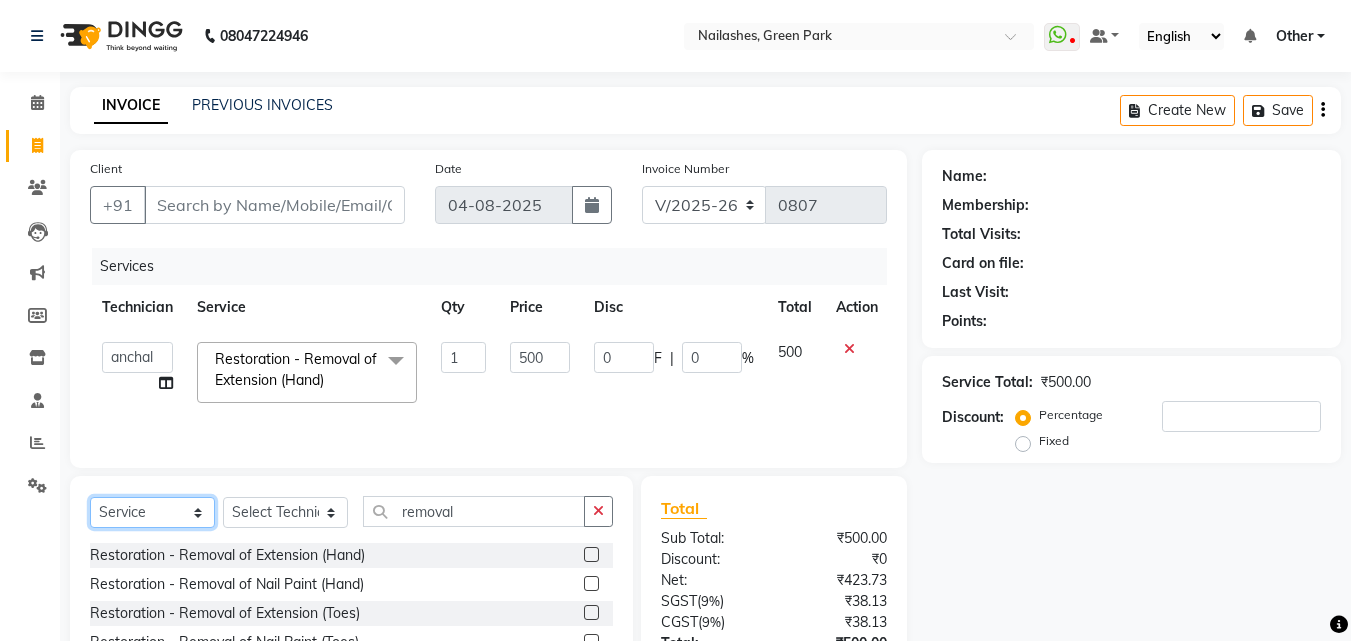 select on "product" 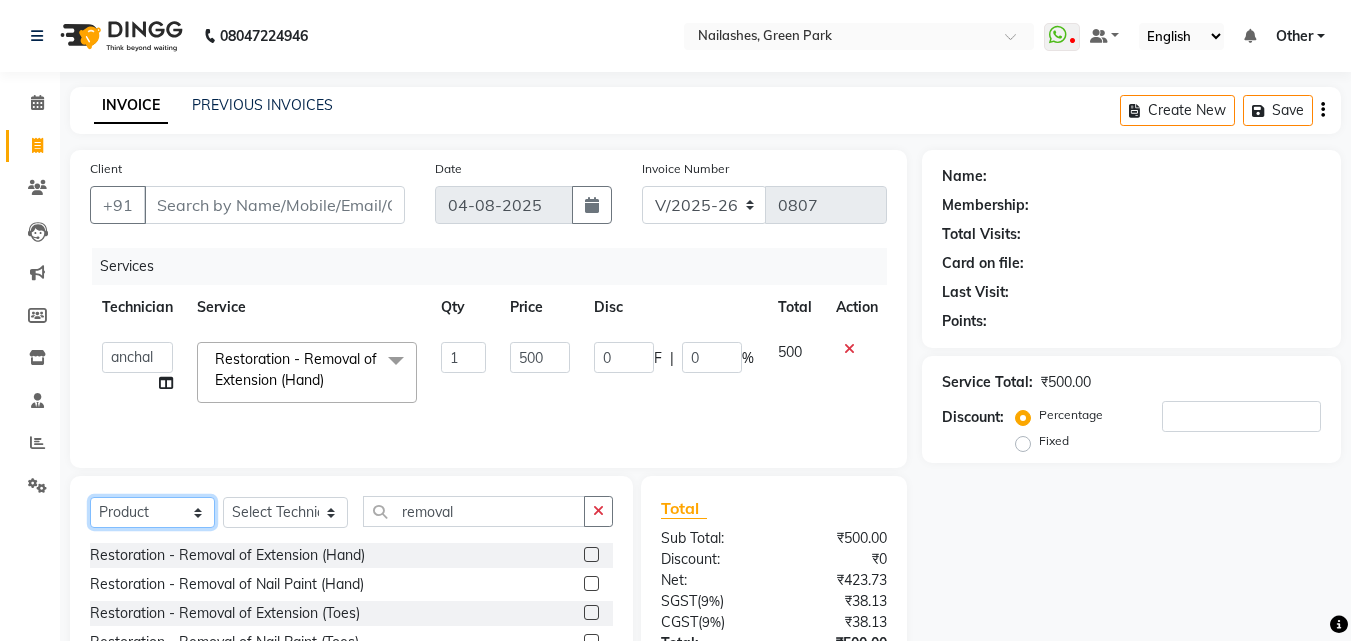 click on "Select  Service  Product  Membership  Package Voucher Prepaid Gift Card" 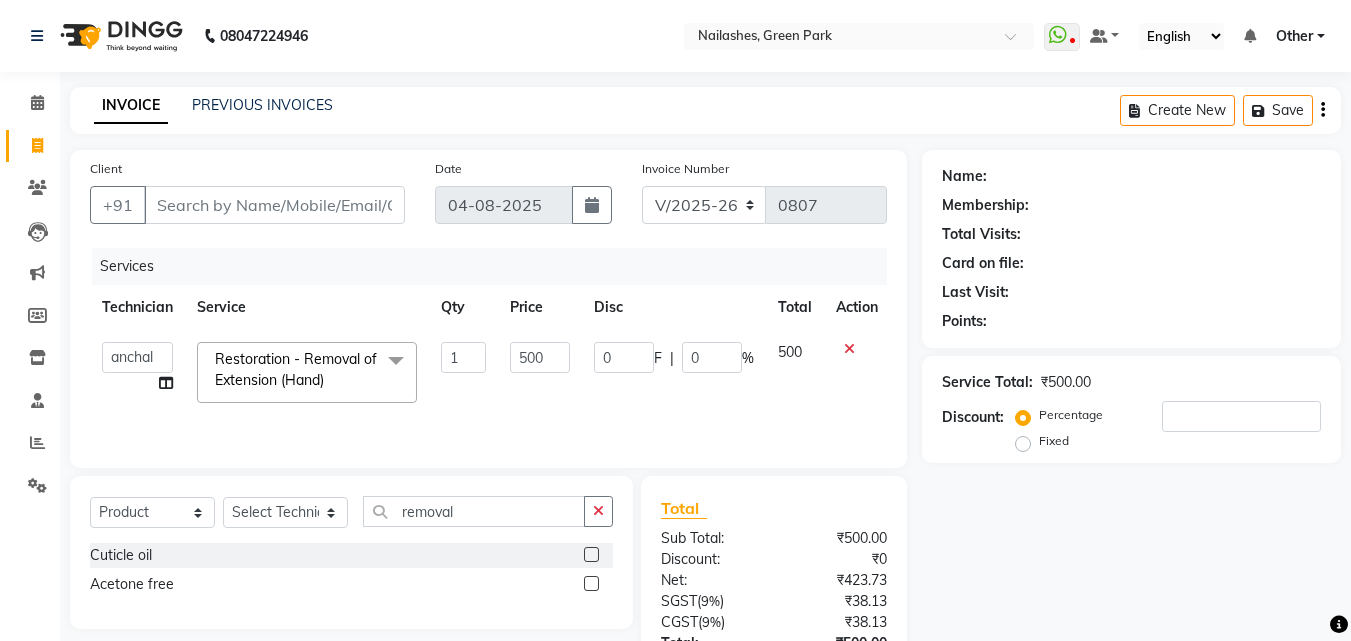 click 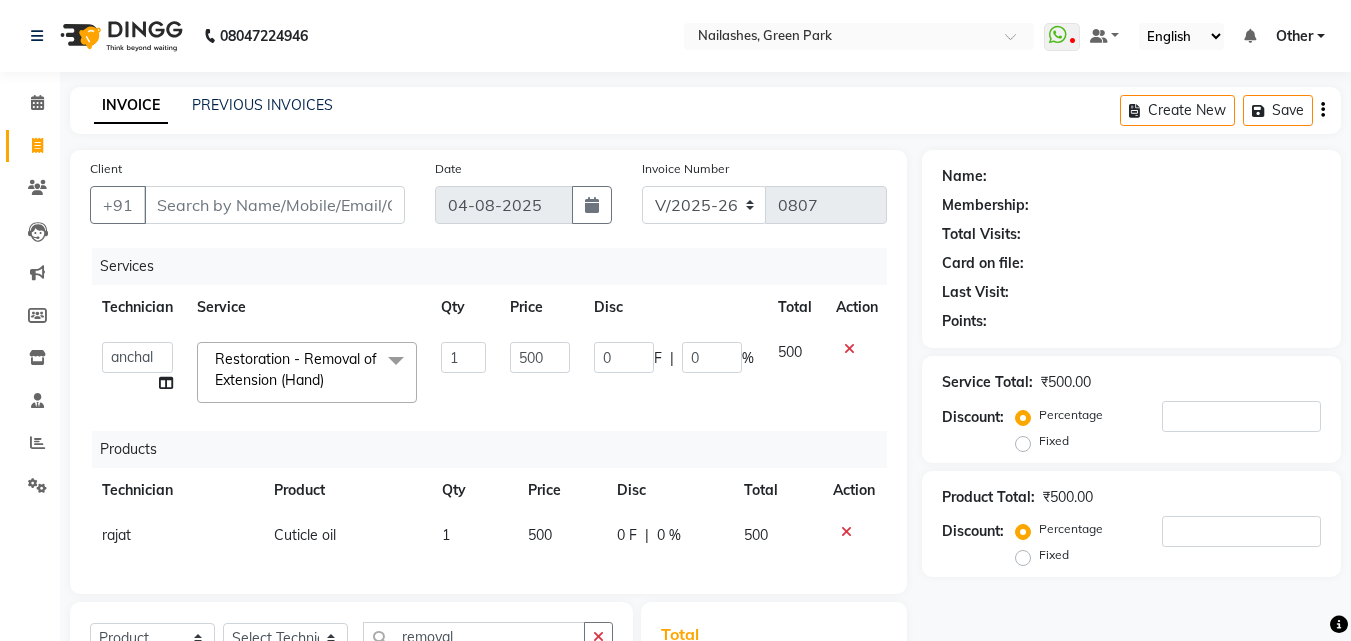 checkbox on "false" 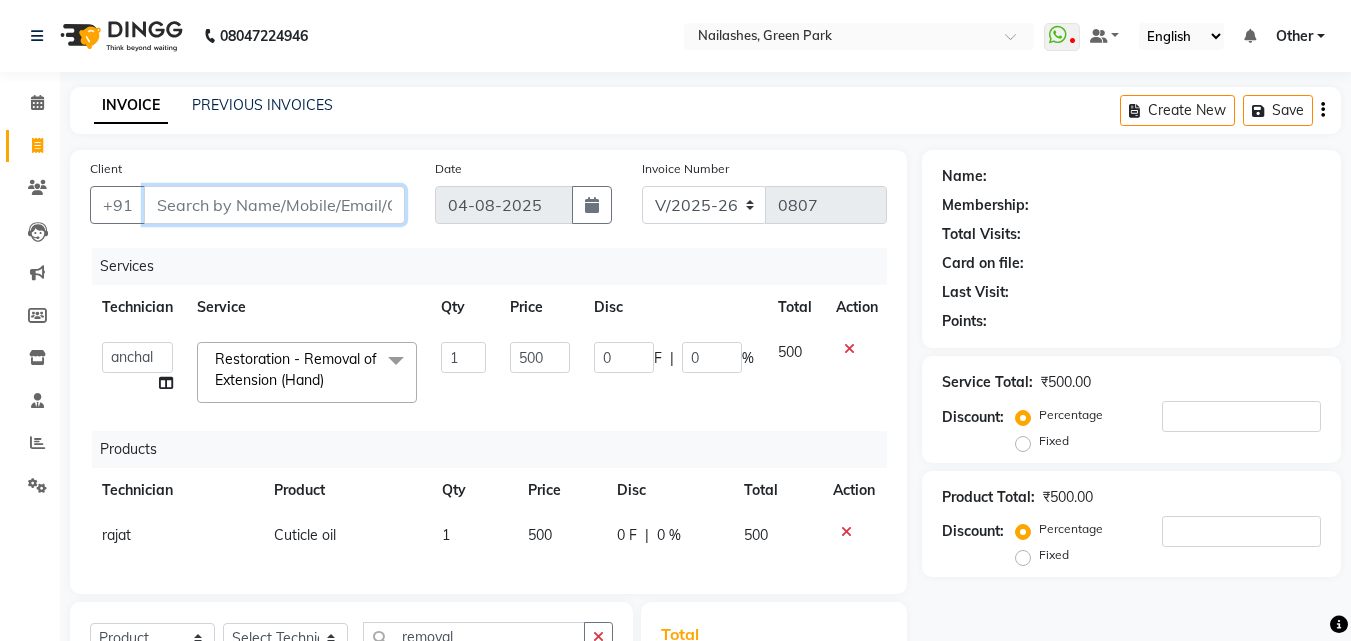 click on "Client" at bounding box center [274, 205] 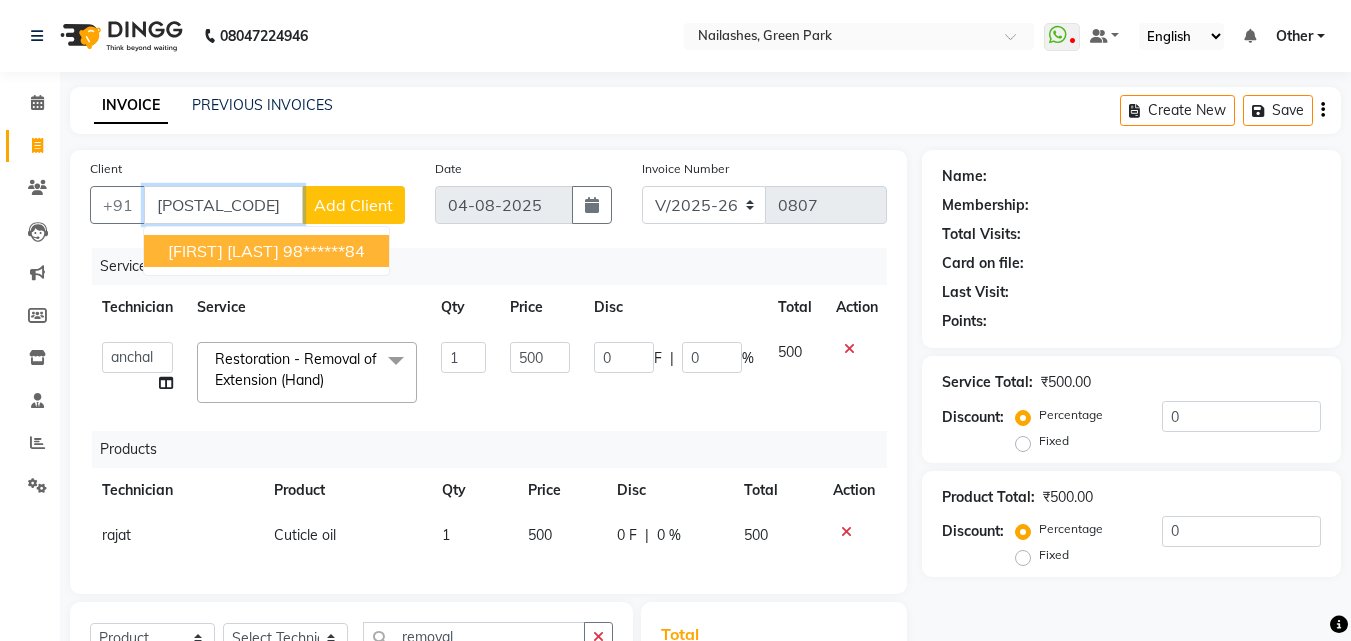 click on "[FIRST] [LAST]" at bounding box center [223, 251] 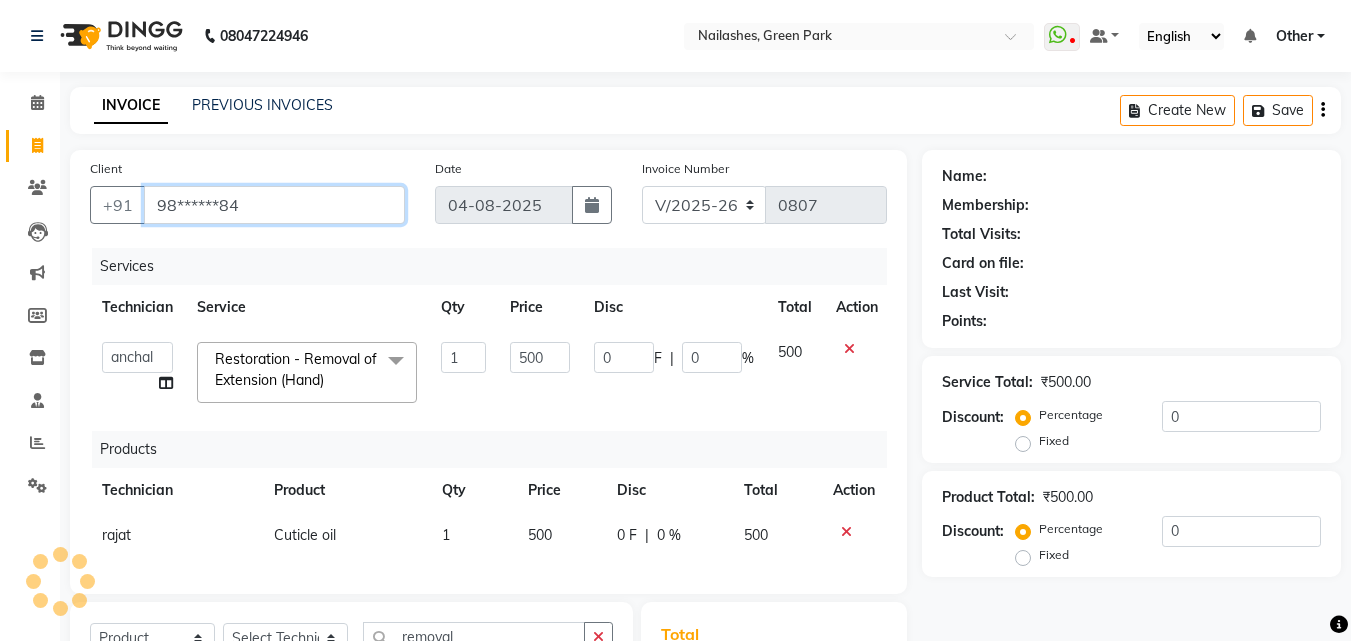 type on "98******84" 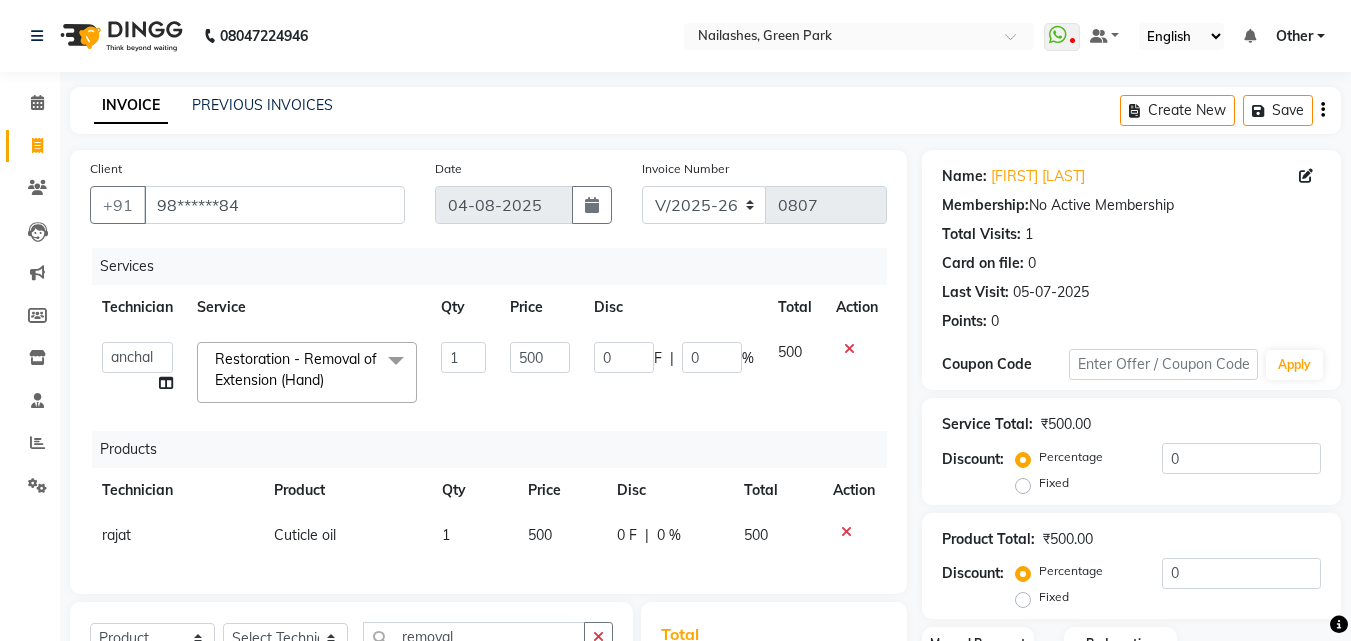 scroll, scrollTop: 299, scrollLeft: 0, axis: vertical 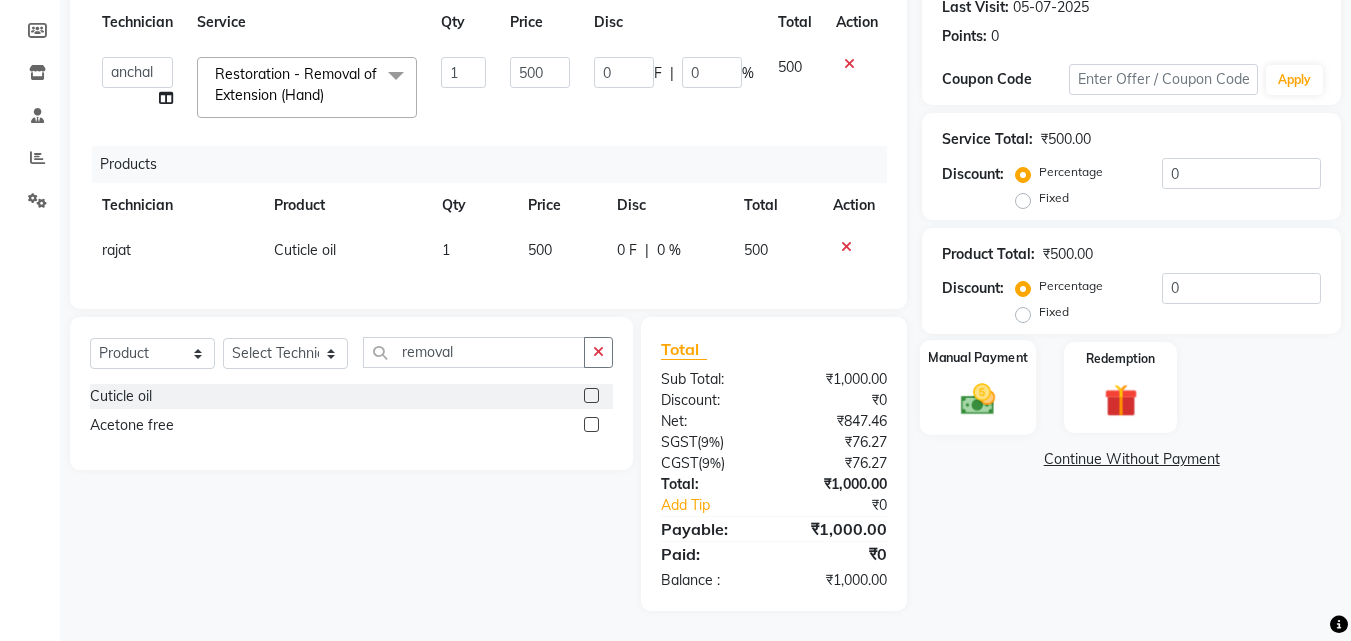 click 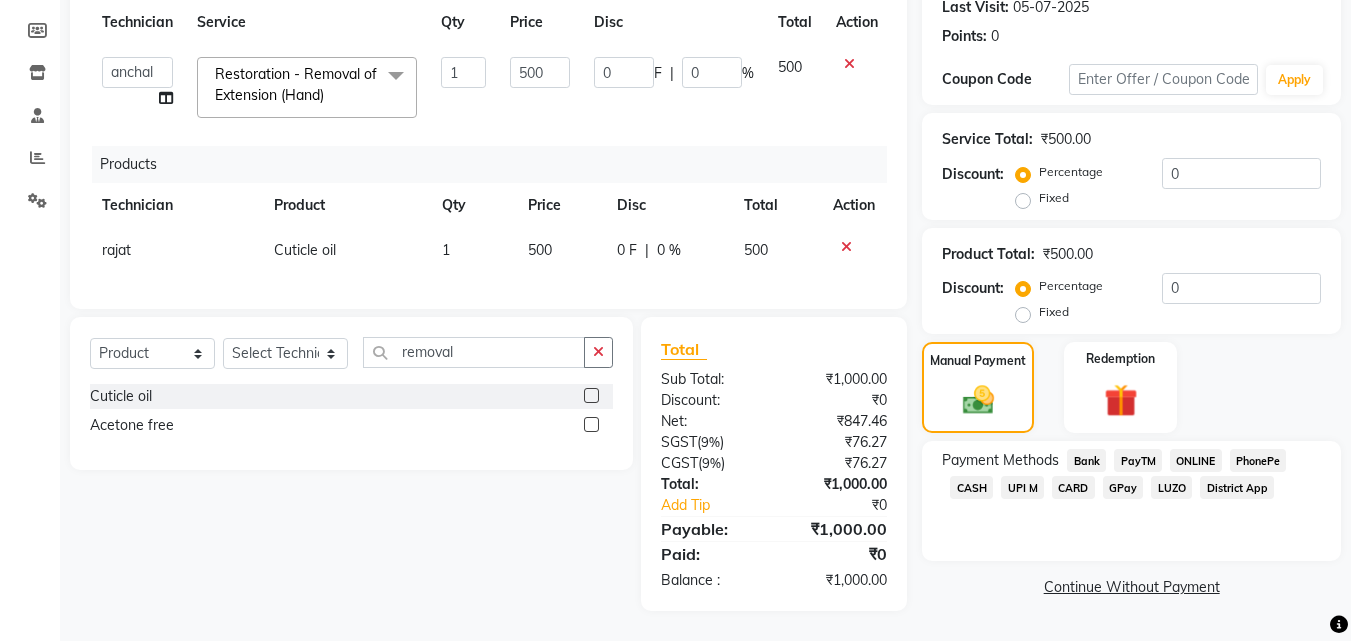click on "CARD" 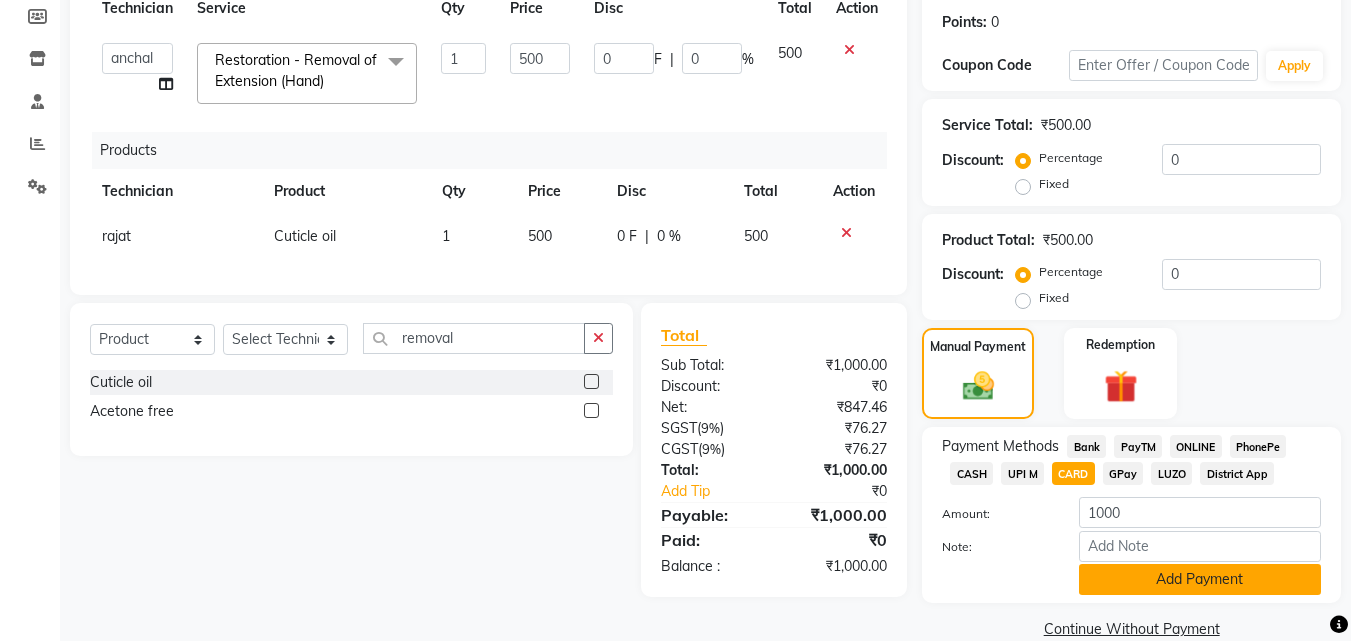 click on "Add Payment" 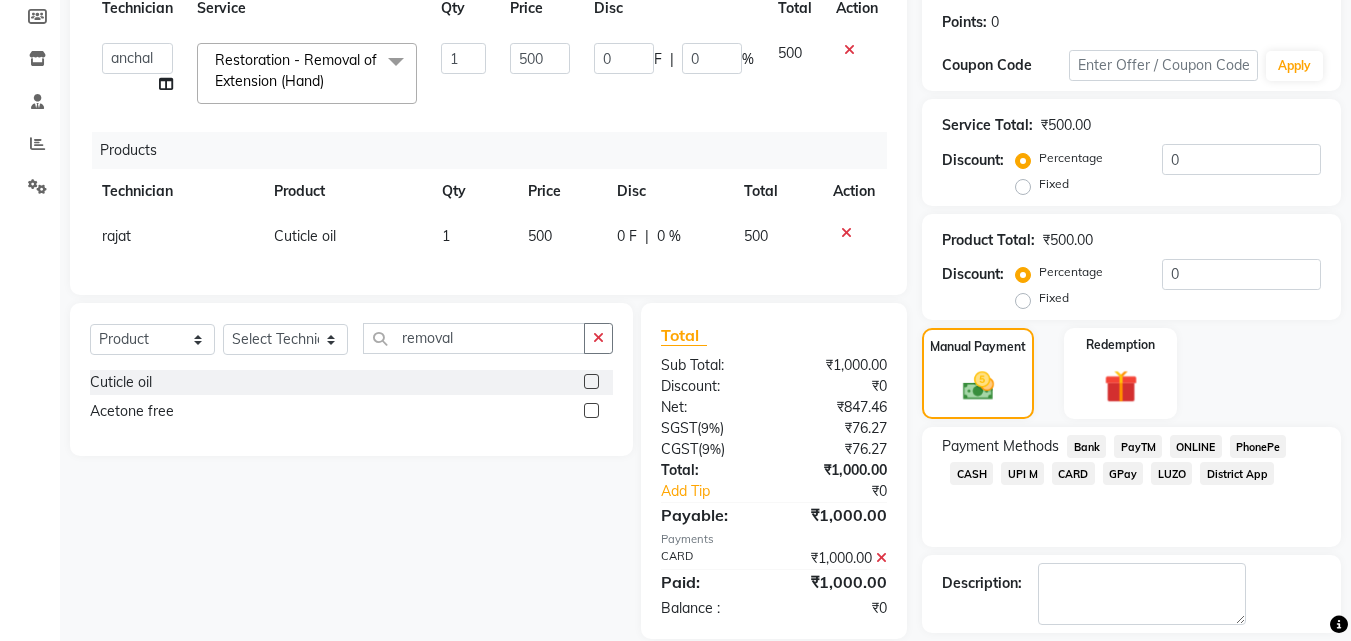 scroll, scrollTop: 364, scrollLeft: 0, axis: vertical 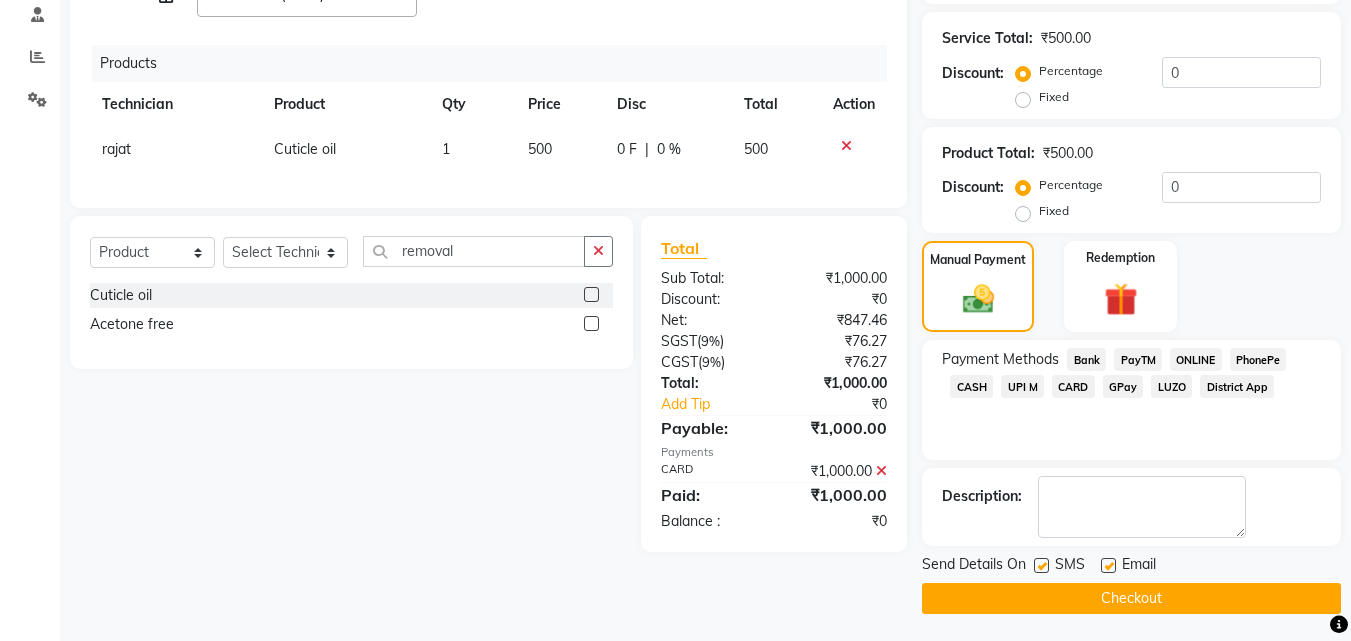 click on "Checkout" 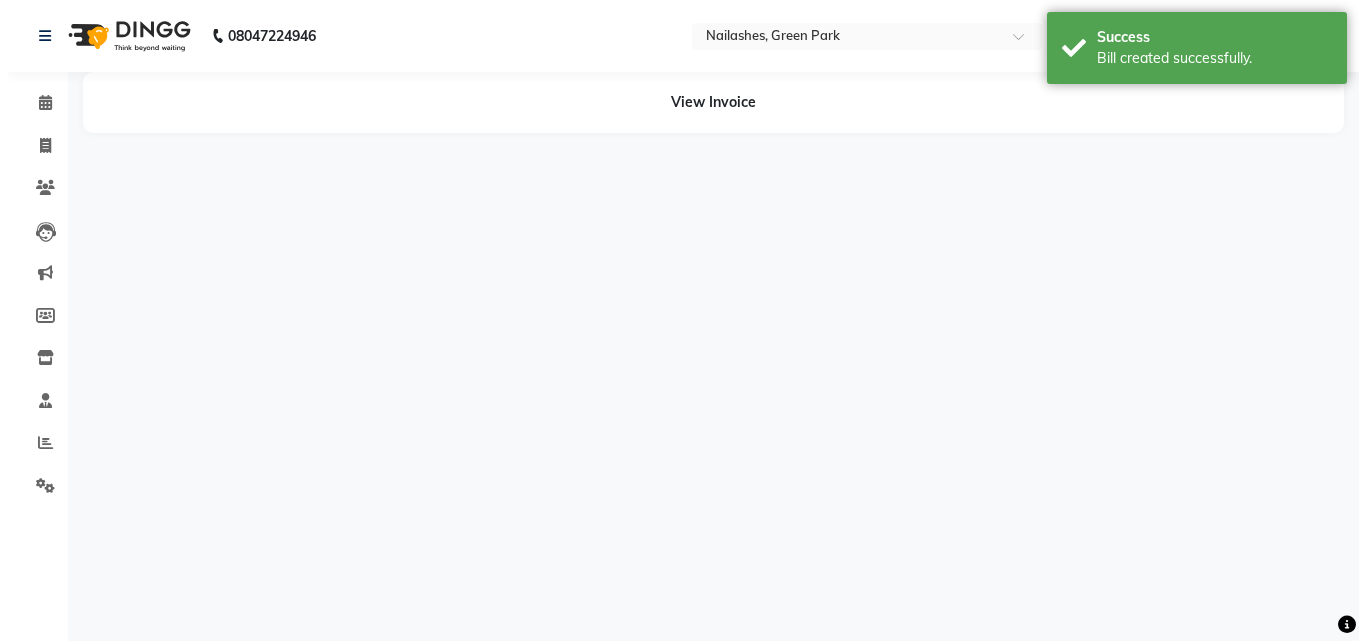 scroll, scrollTop: 0, scrollLeft: 0, axis: both 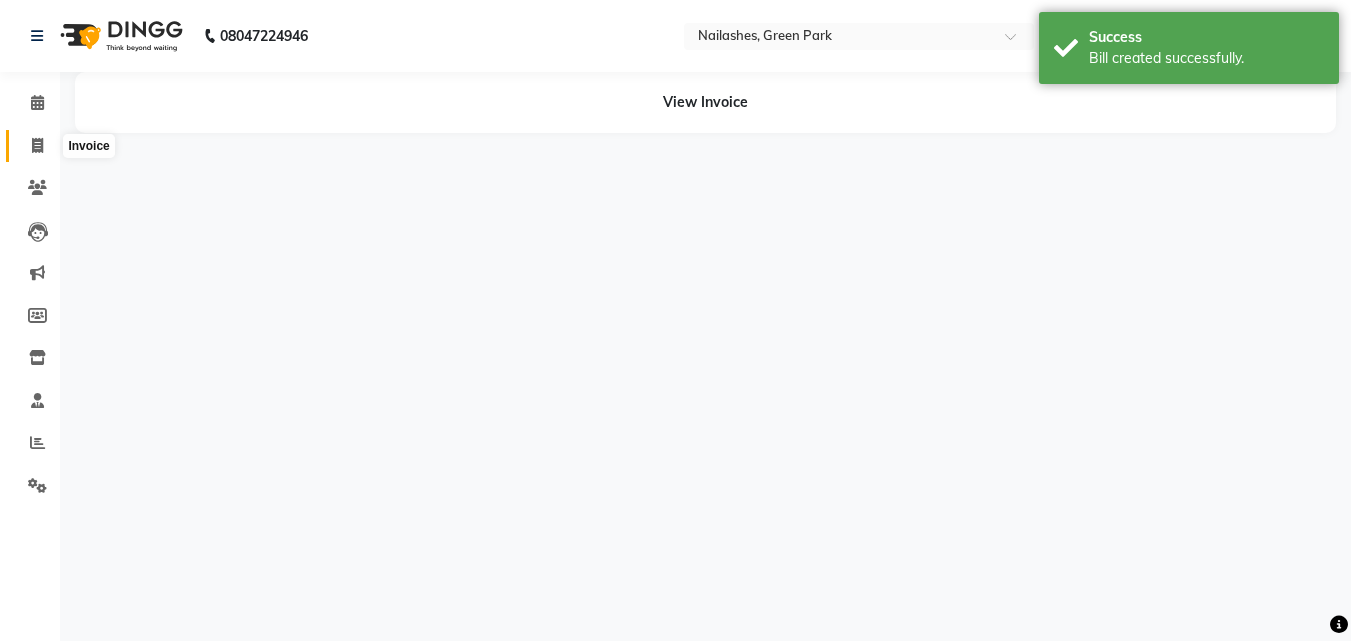 click 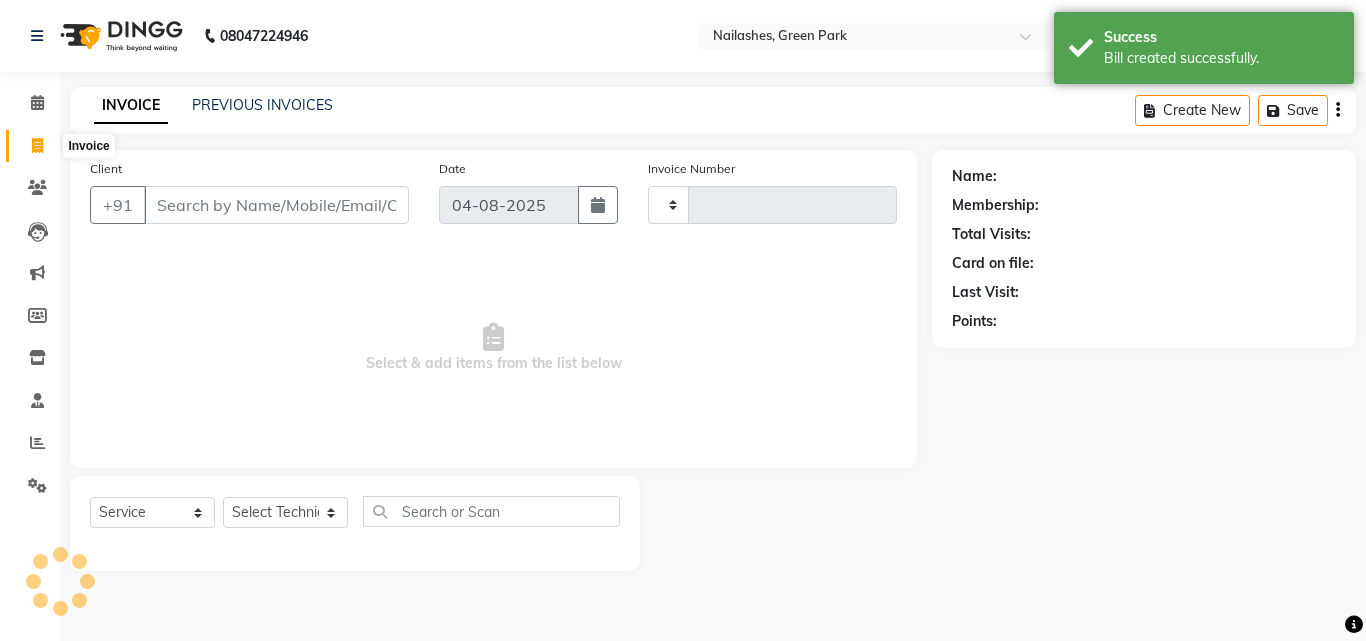 type on "0808" 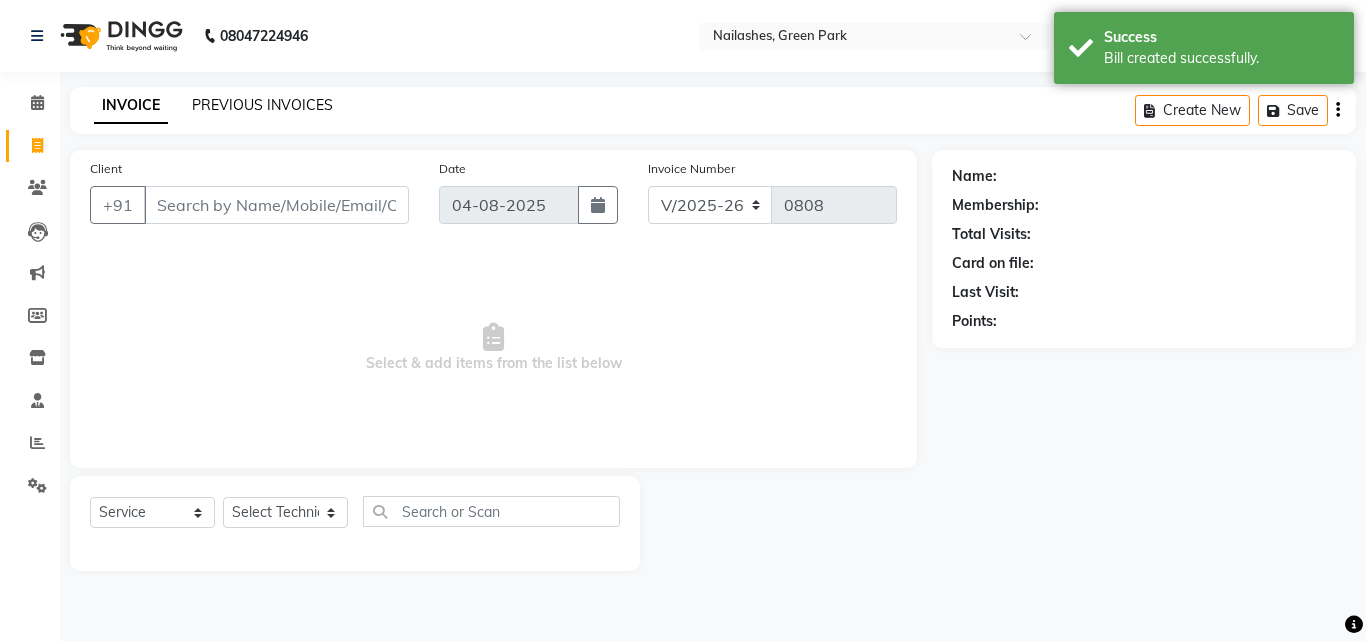 click on "PREVIOUS INVOICES" 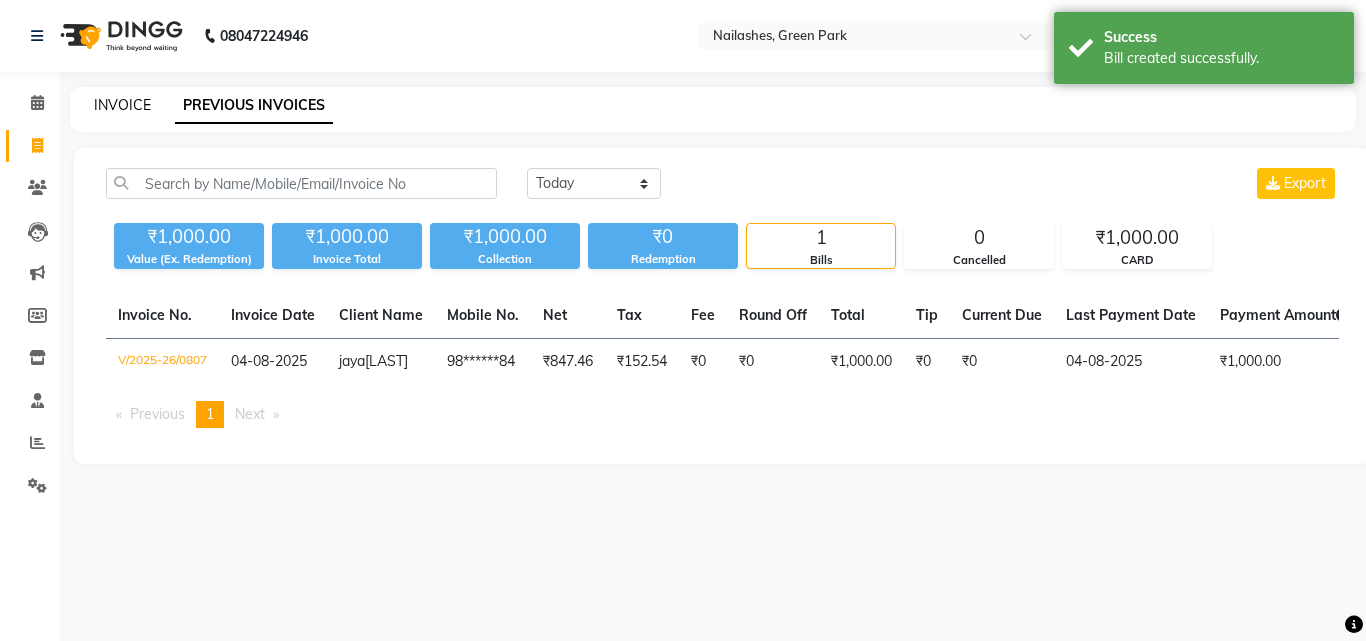 click on "INVOICE" 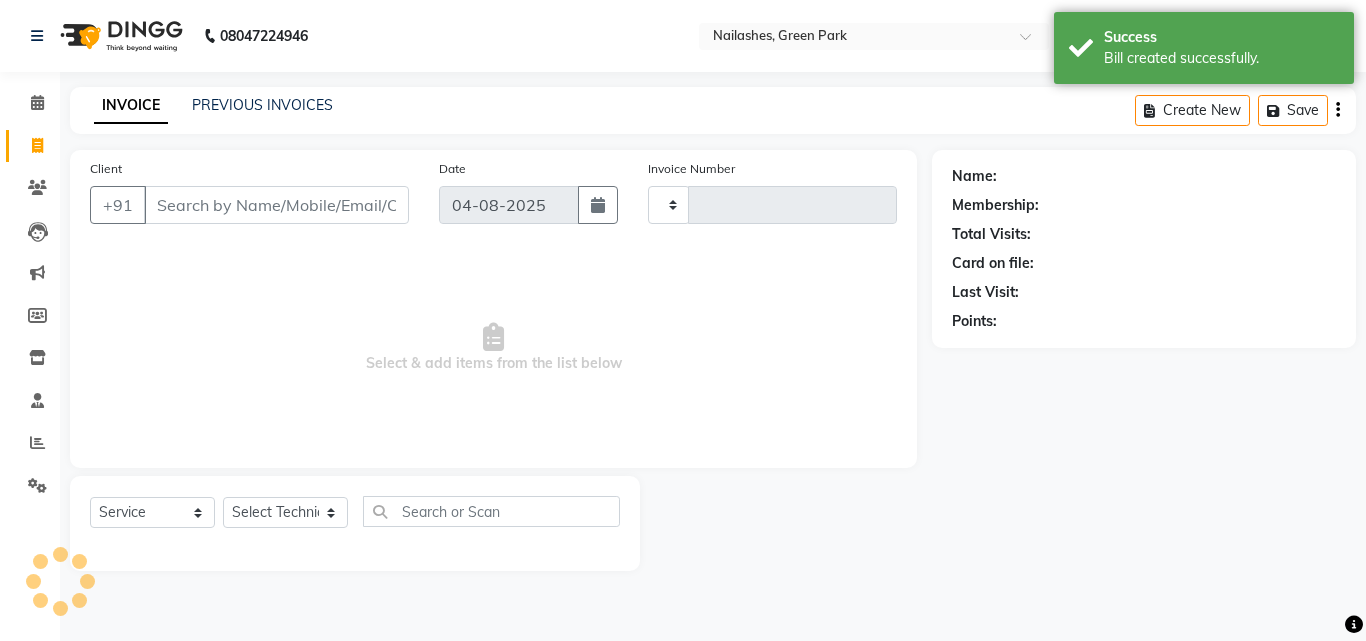 type on "0808" 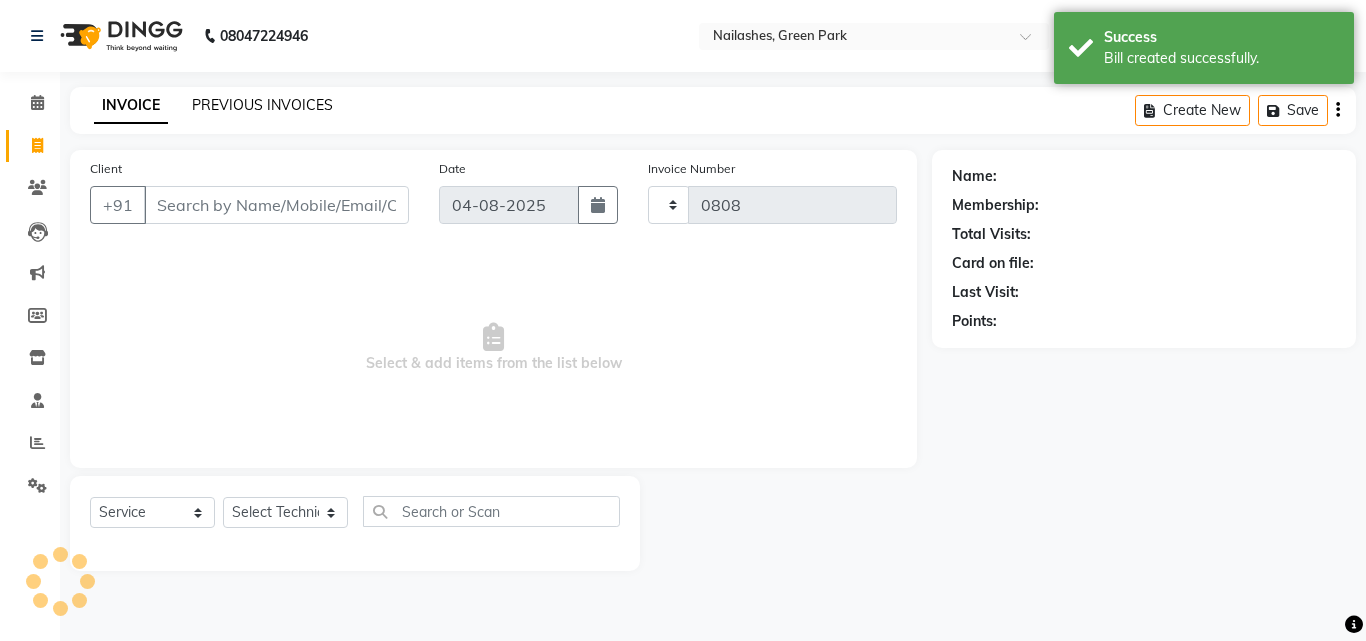 select on "3755" 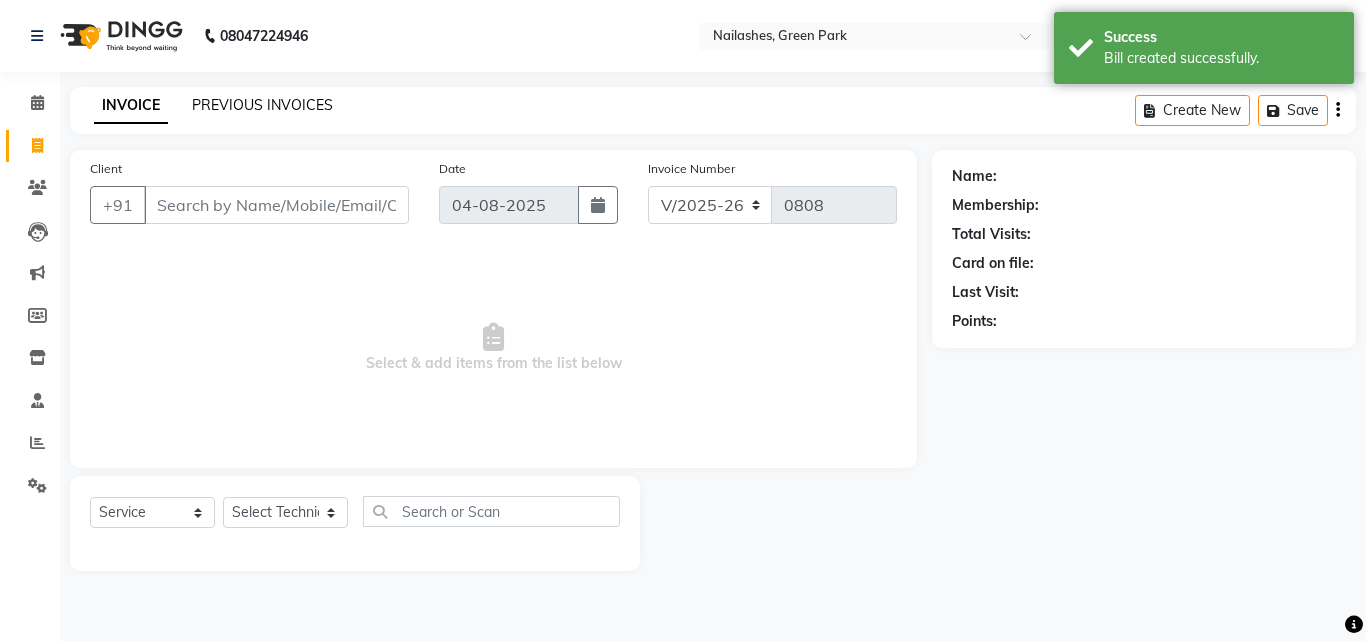 click on "PREVIOUS INVOICES" 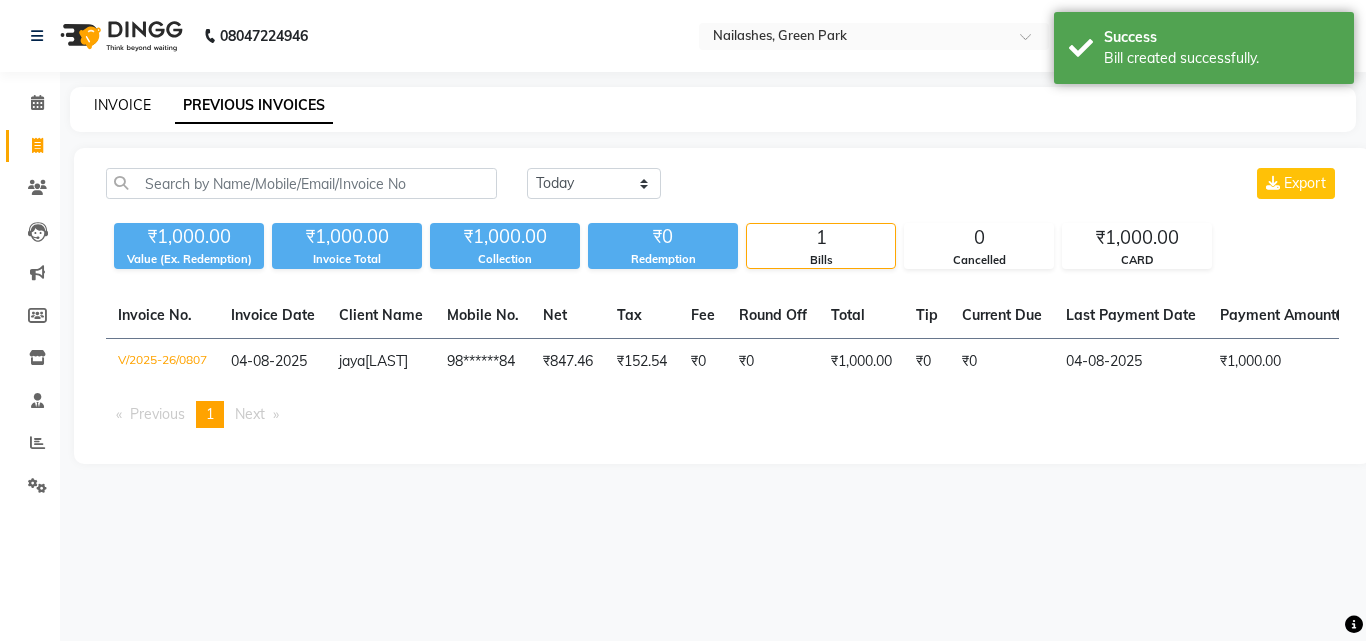 click on "INVOICE" 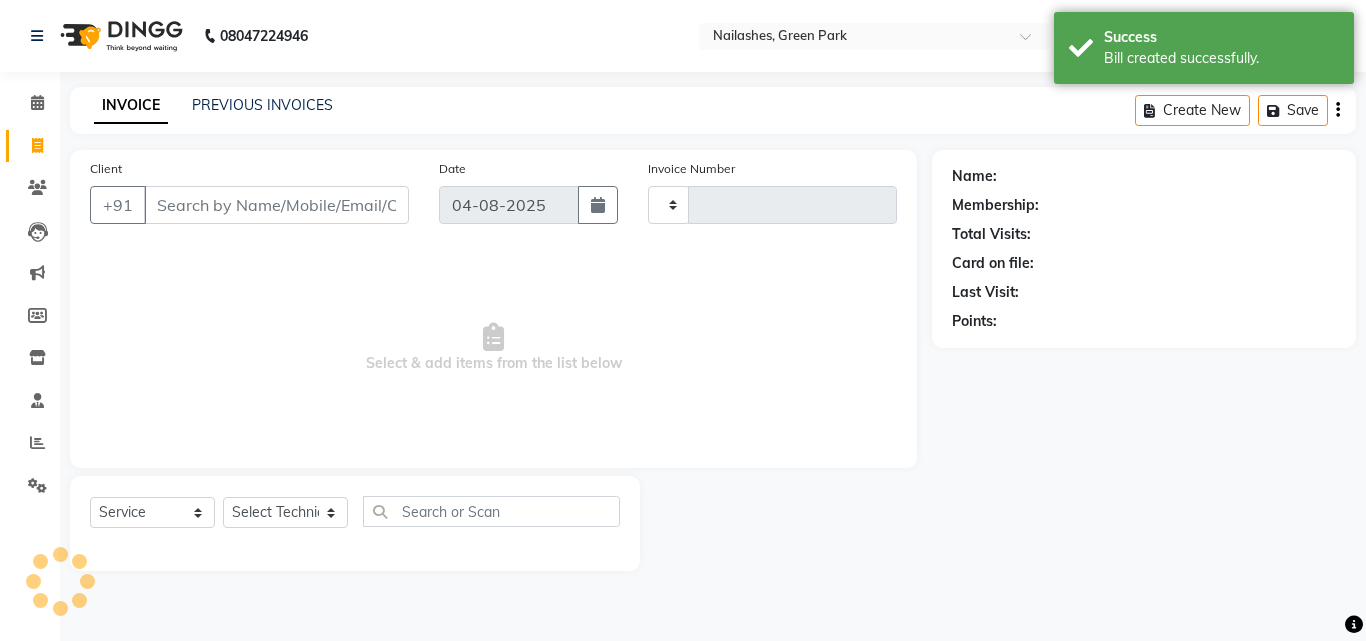 type on "0808" 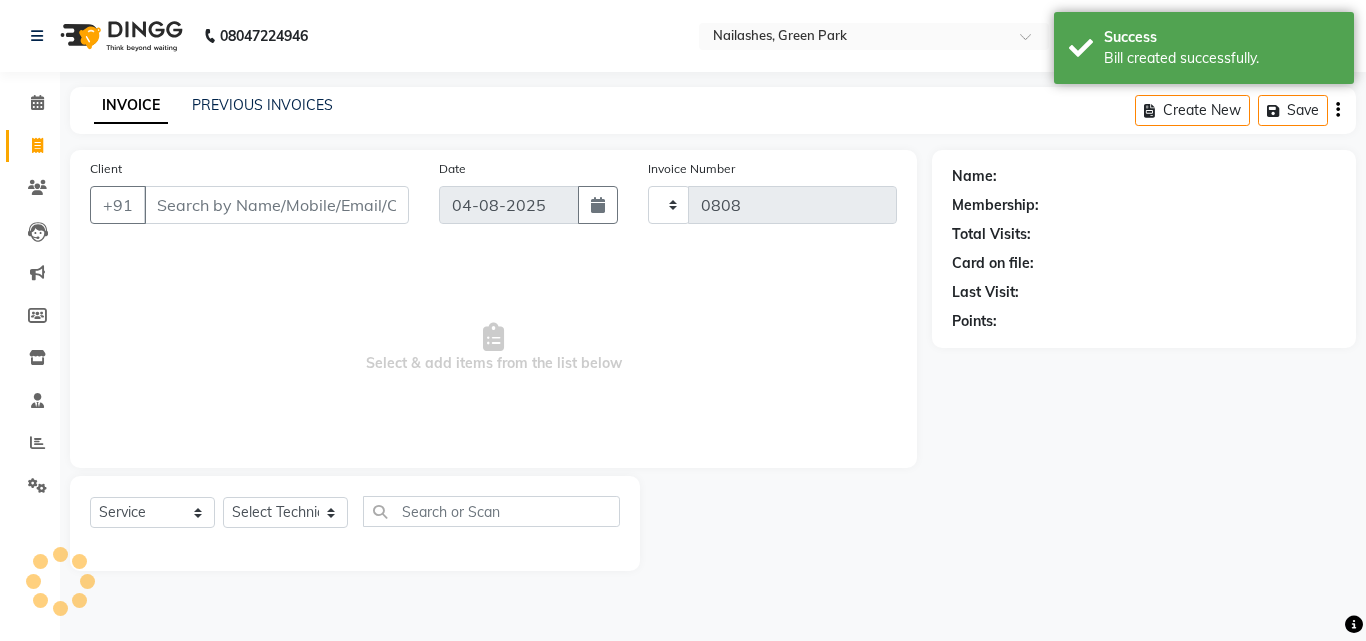 select on "3755" 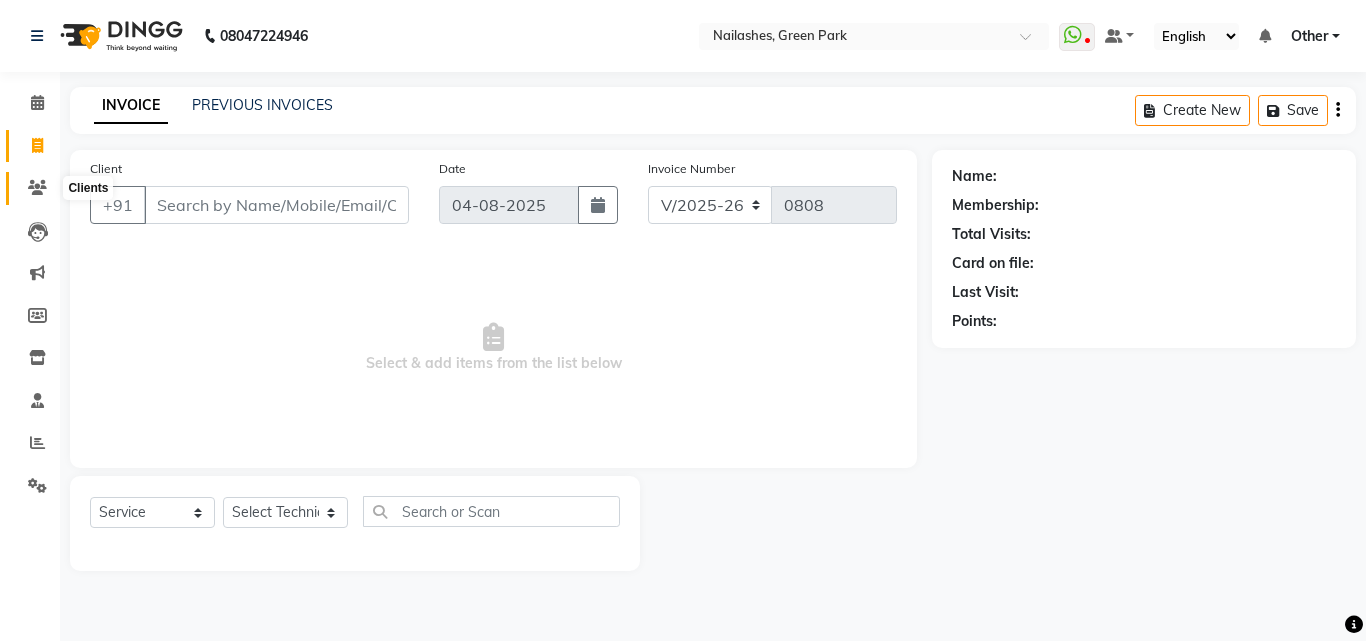 click 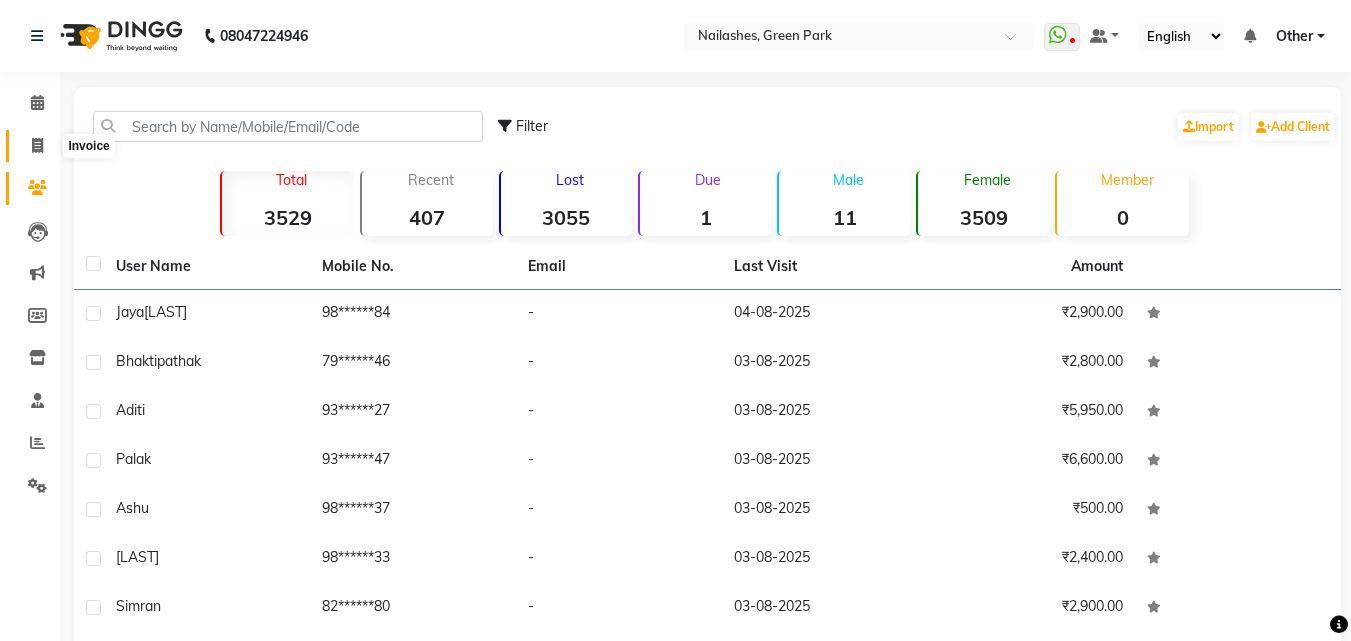 click 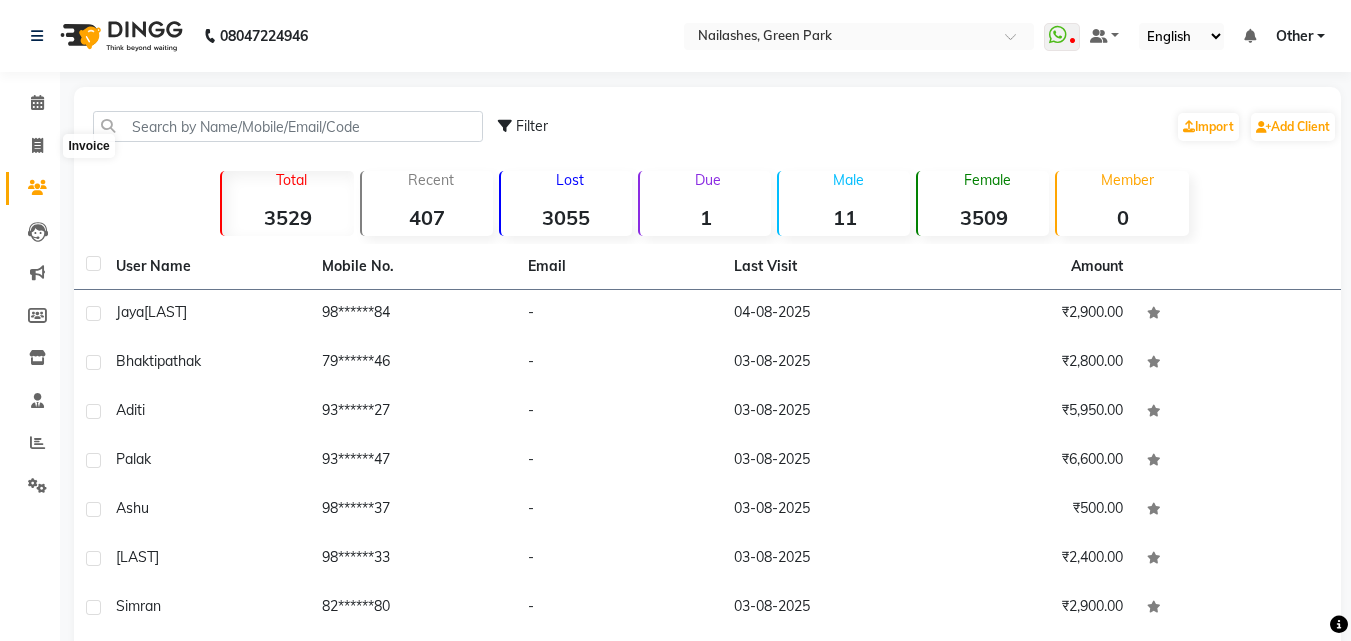 select on "service" 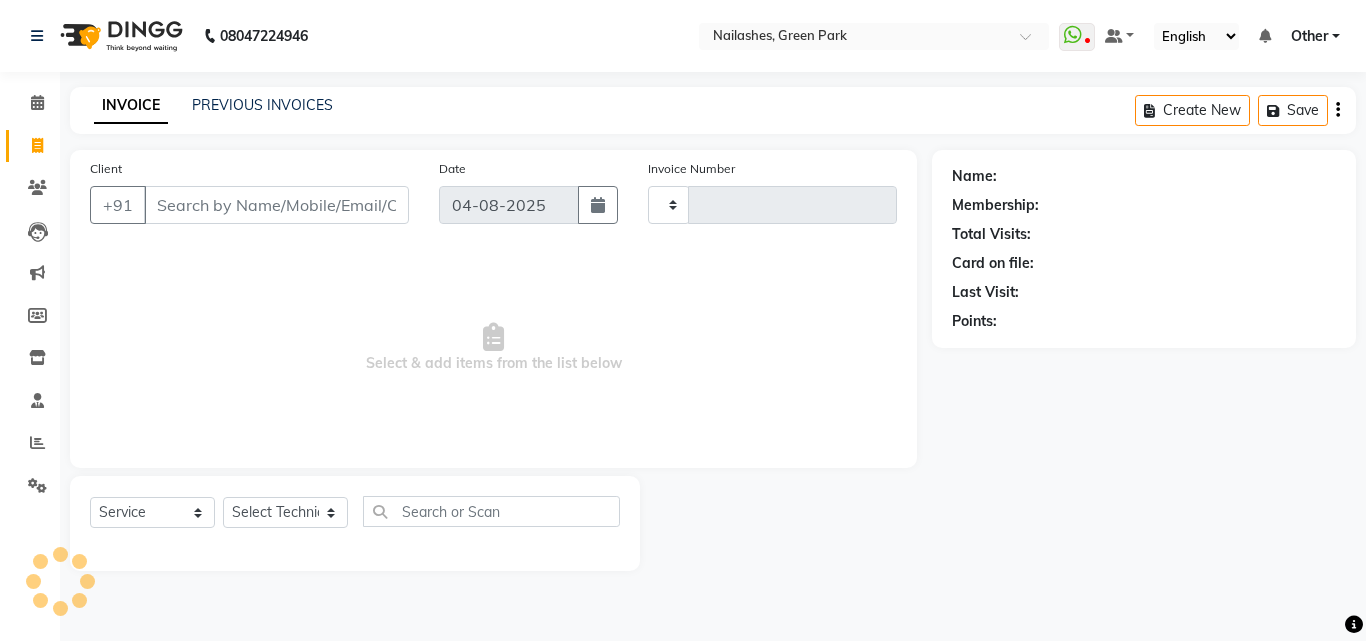 type on "0808" 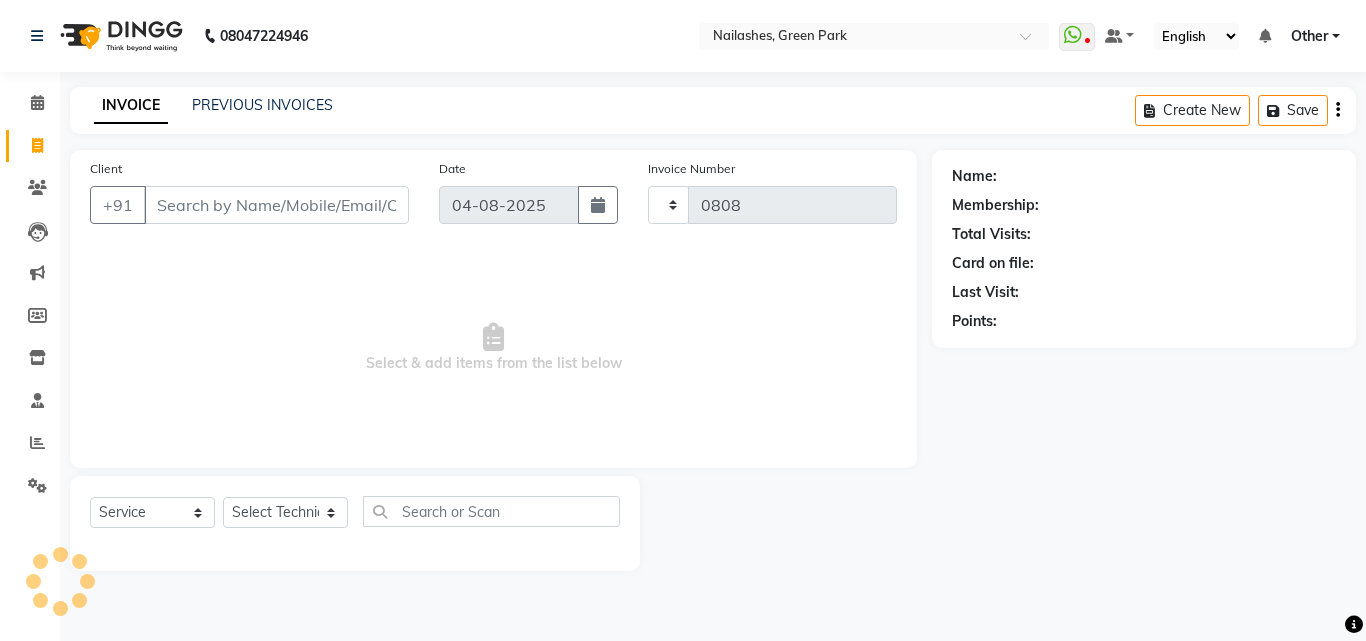 select on "3755" 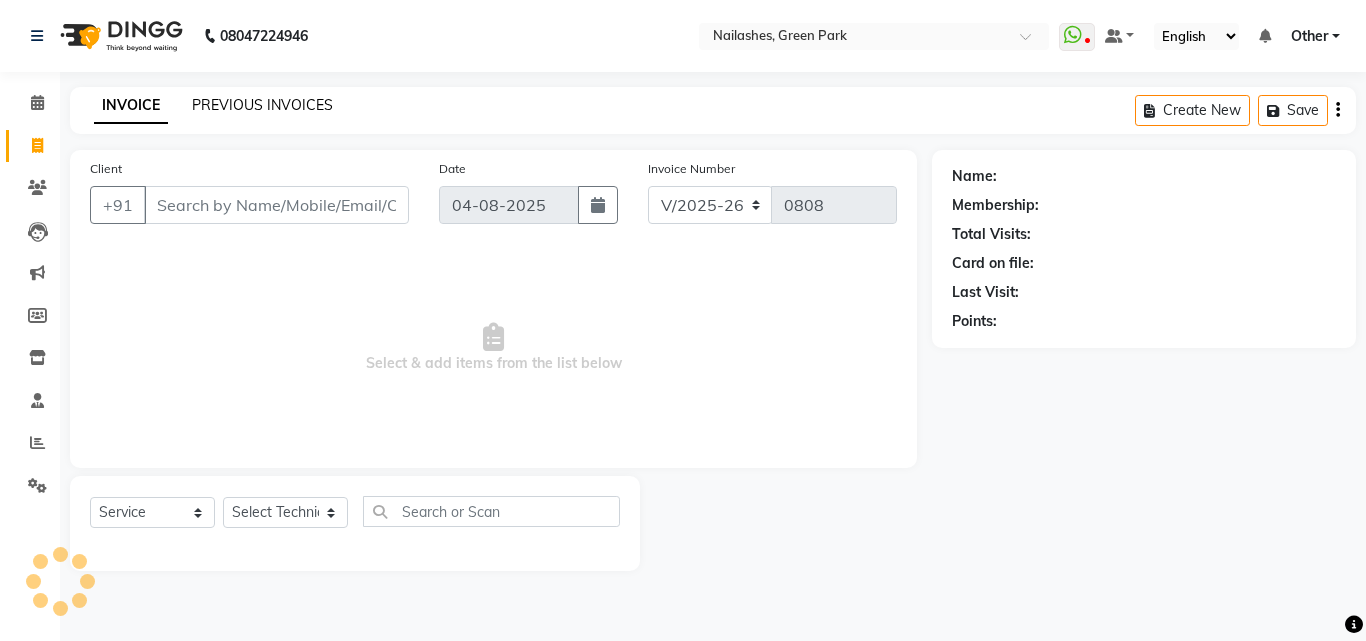 click on "PREVIOUS INVOICES" 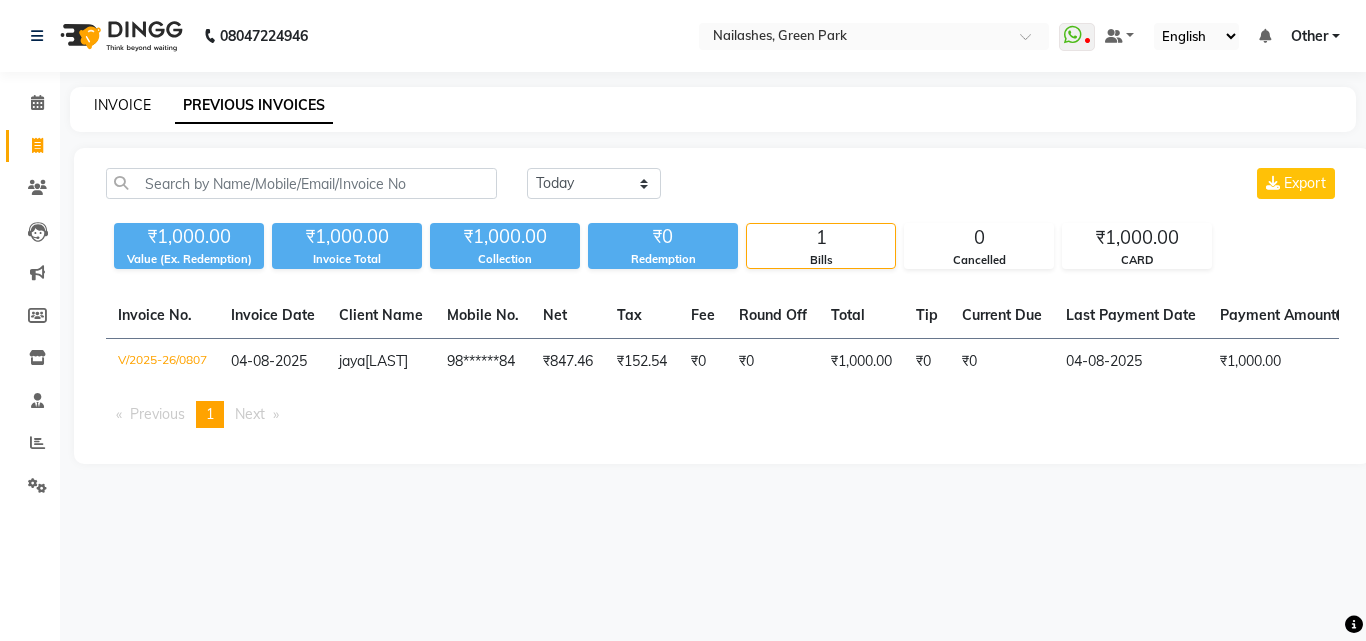 click on "INVOICE" 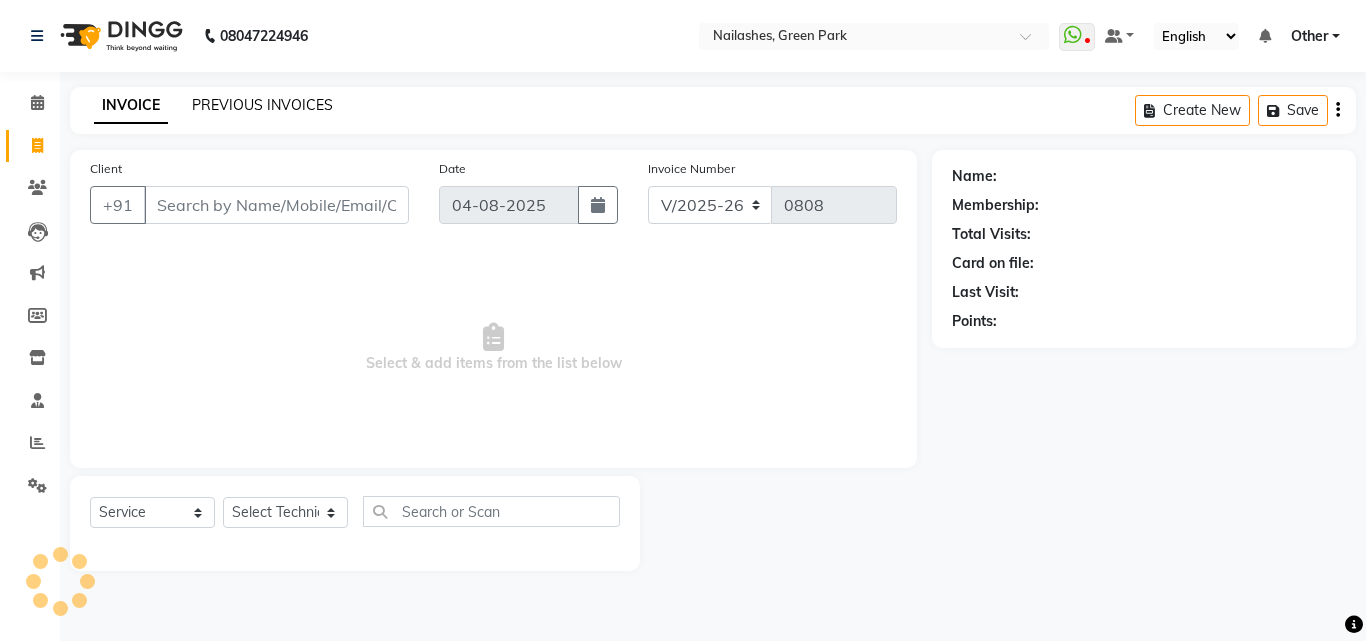 click on "PREVIOUS INVOICES" 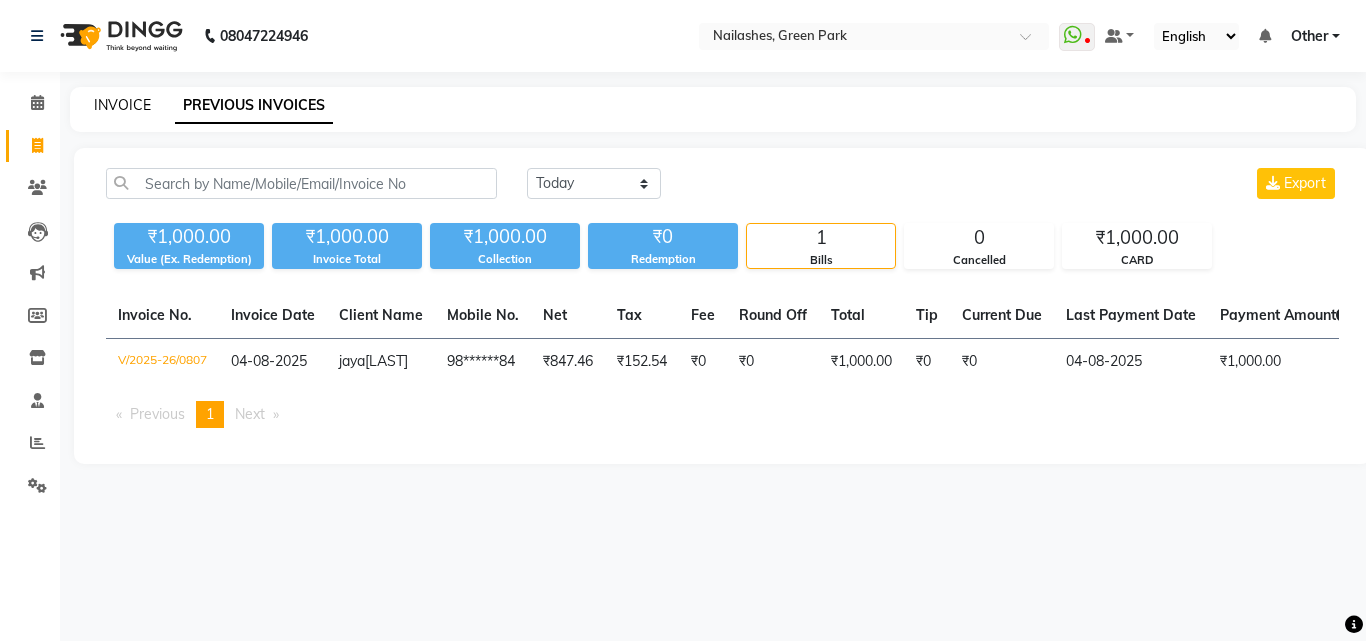 click on "INVOICE" 